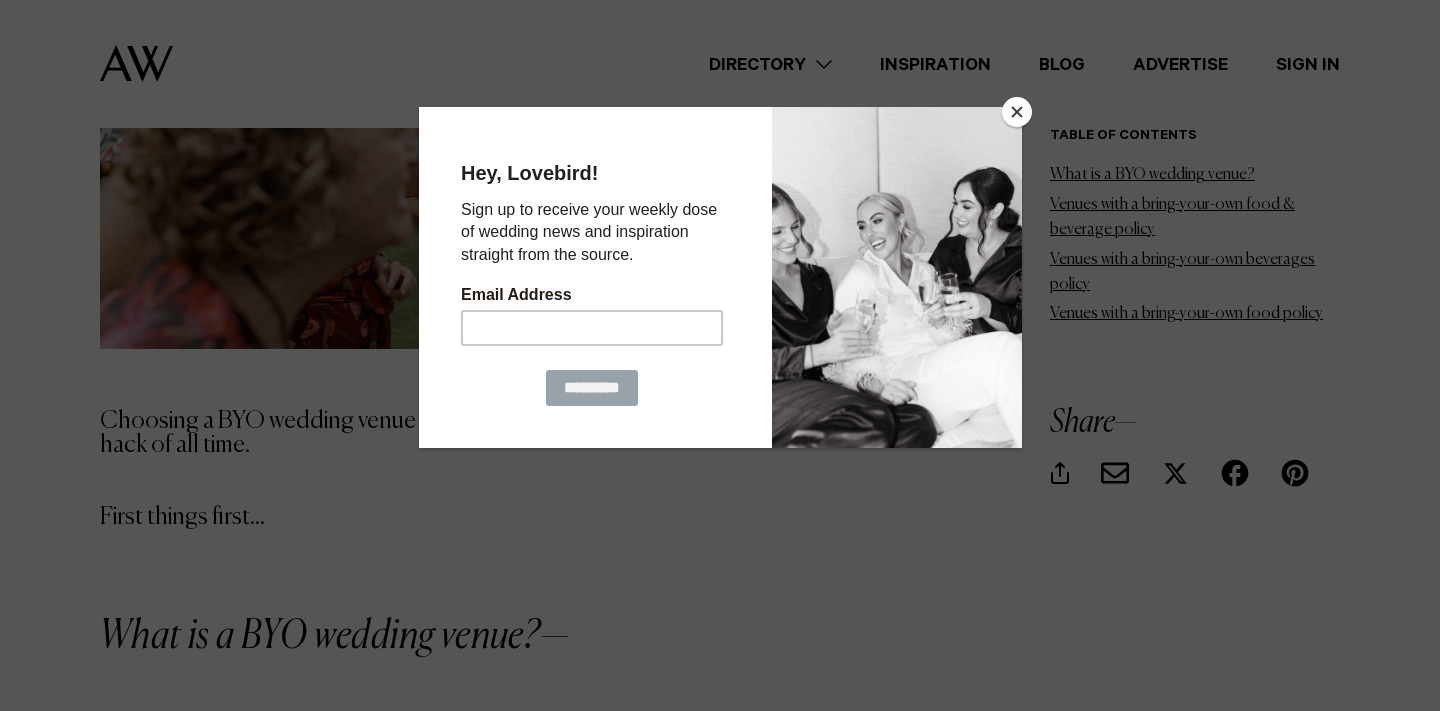 scroll, scrollTop: 1452, scrollLeft: 0, axis: vertical 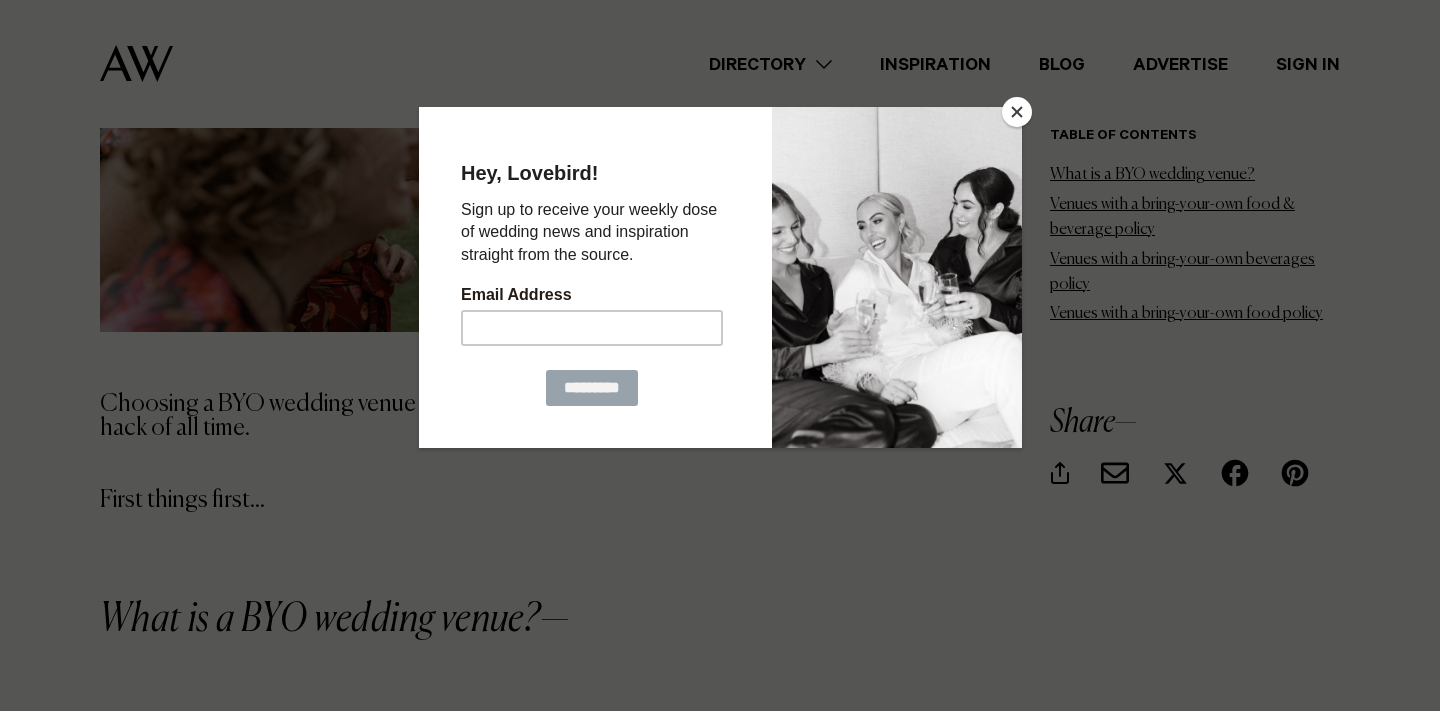 click at bounding box center (1017, 112) 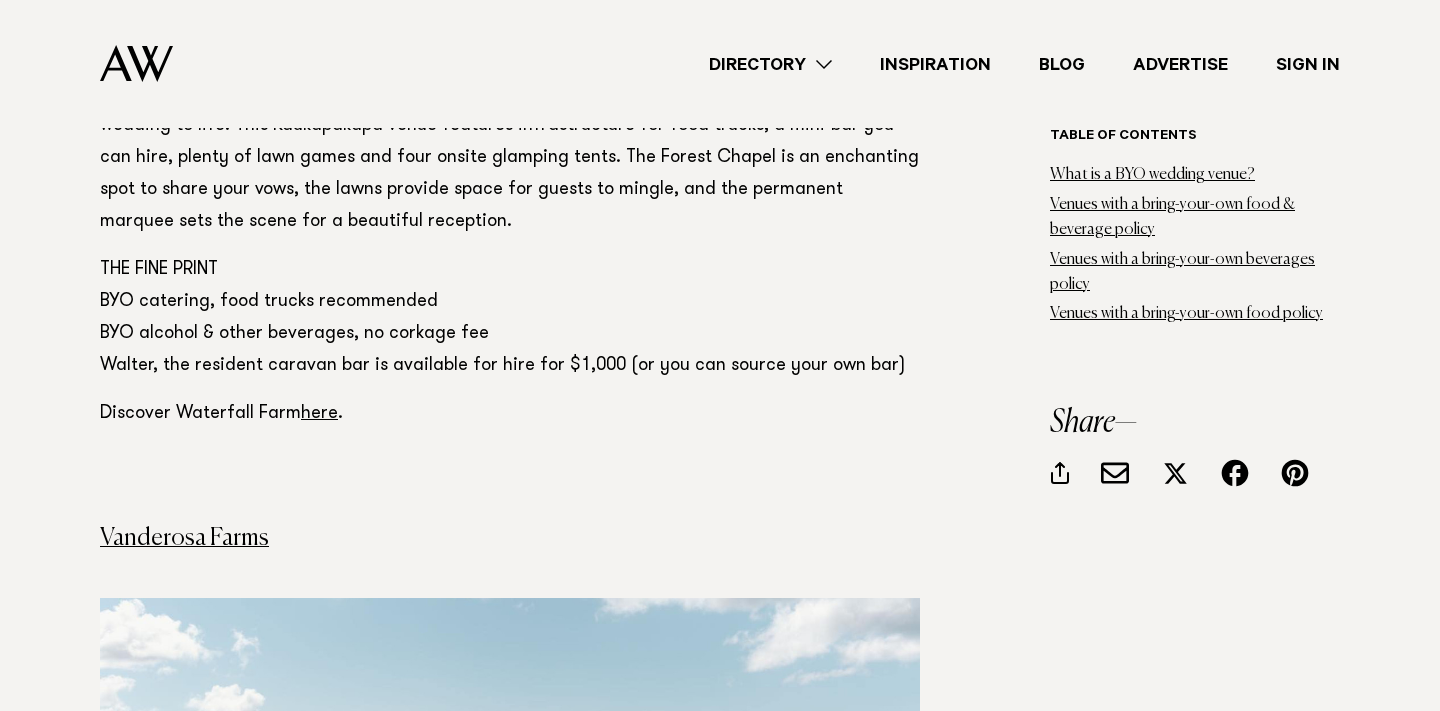 scroll, scrollTop: 3192, scrollLeft: 0, axis: vertical 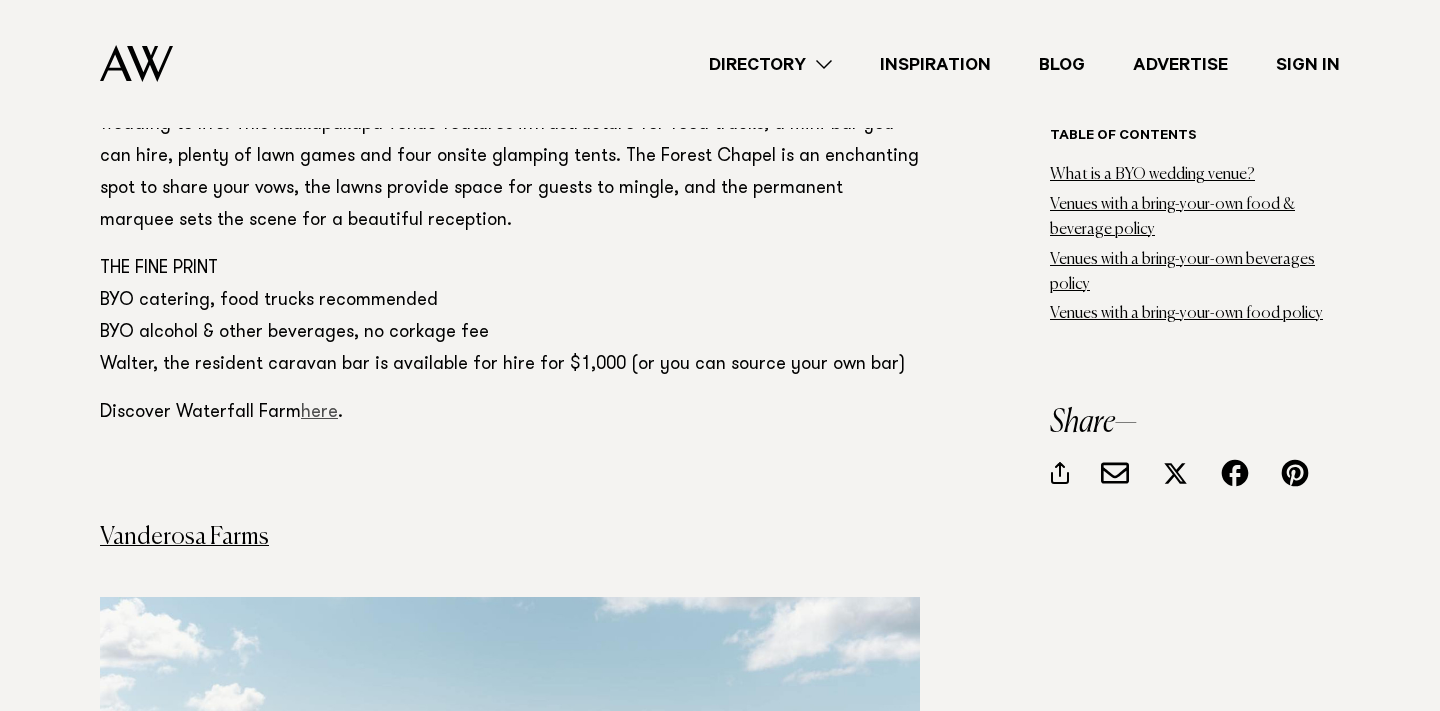 click on "here" at bounding box center (319, 413) 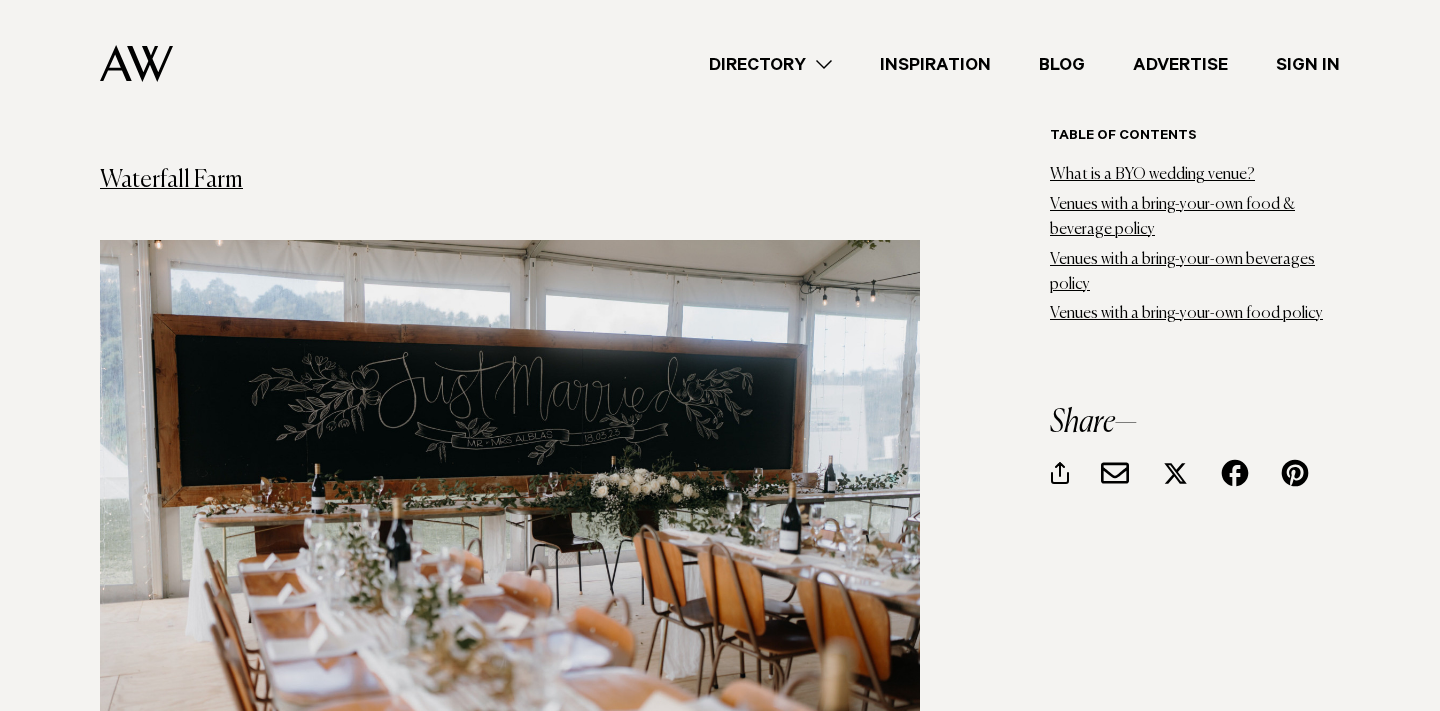scroll, scrollTop: 2468, scrollLeft: 0, axis: vertical 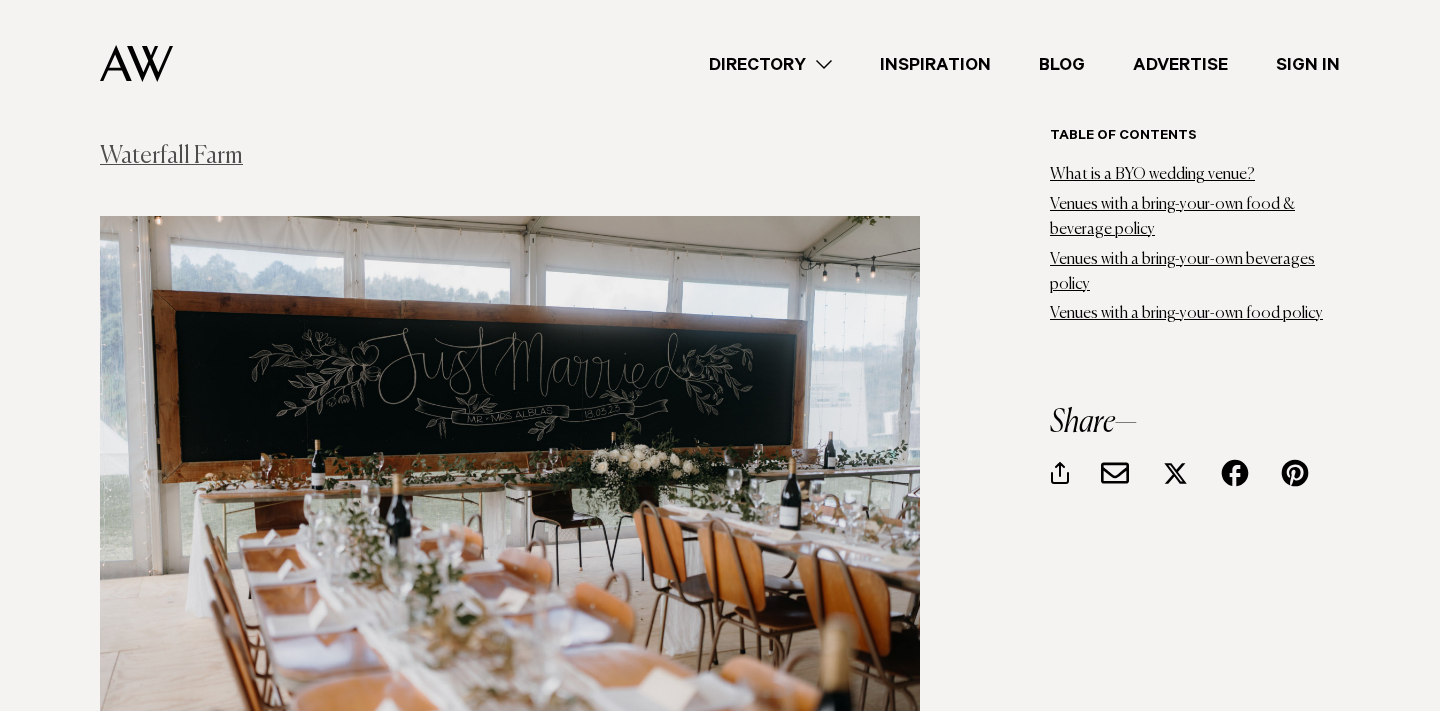 click on "Waterfall Farm" at bounding box center (171, 156) 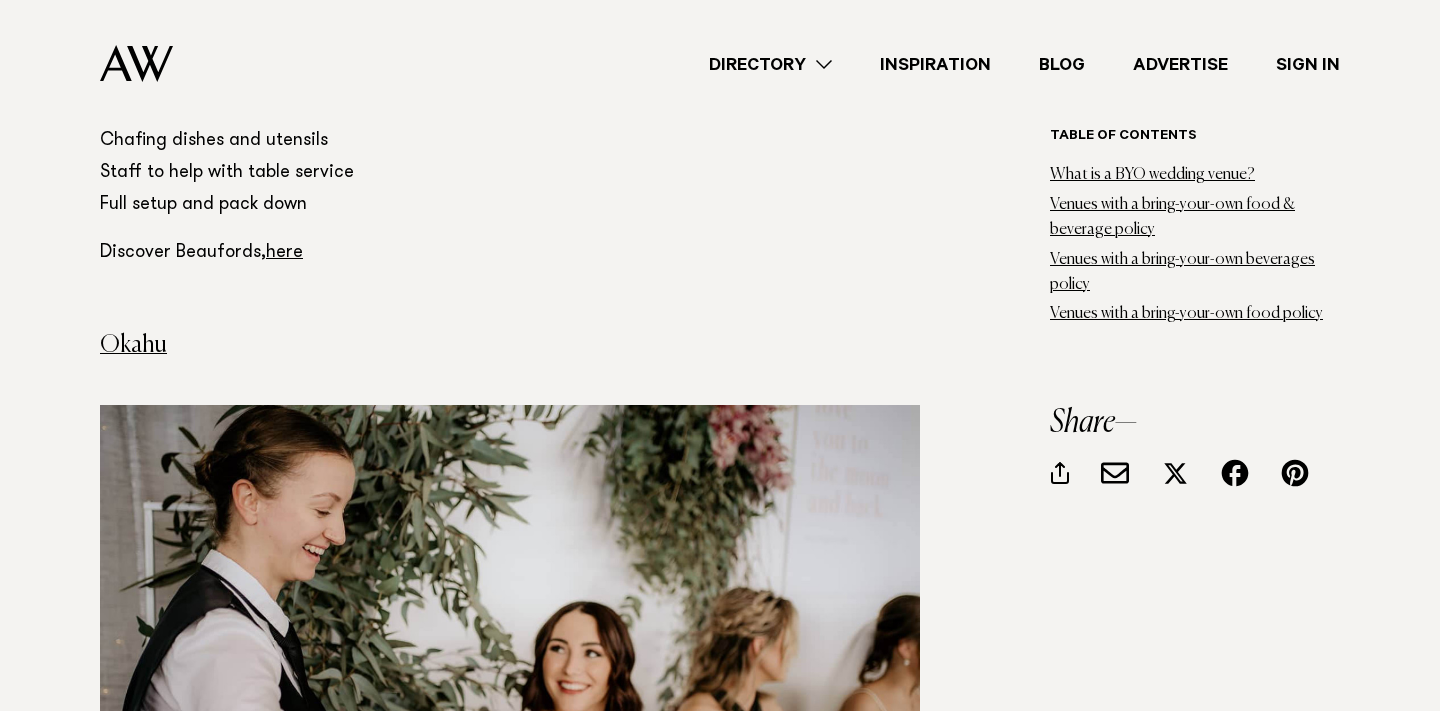 scroll, scrollTop: 11181, scrollLeft: 0, axis: vertical 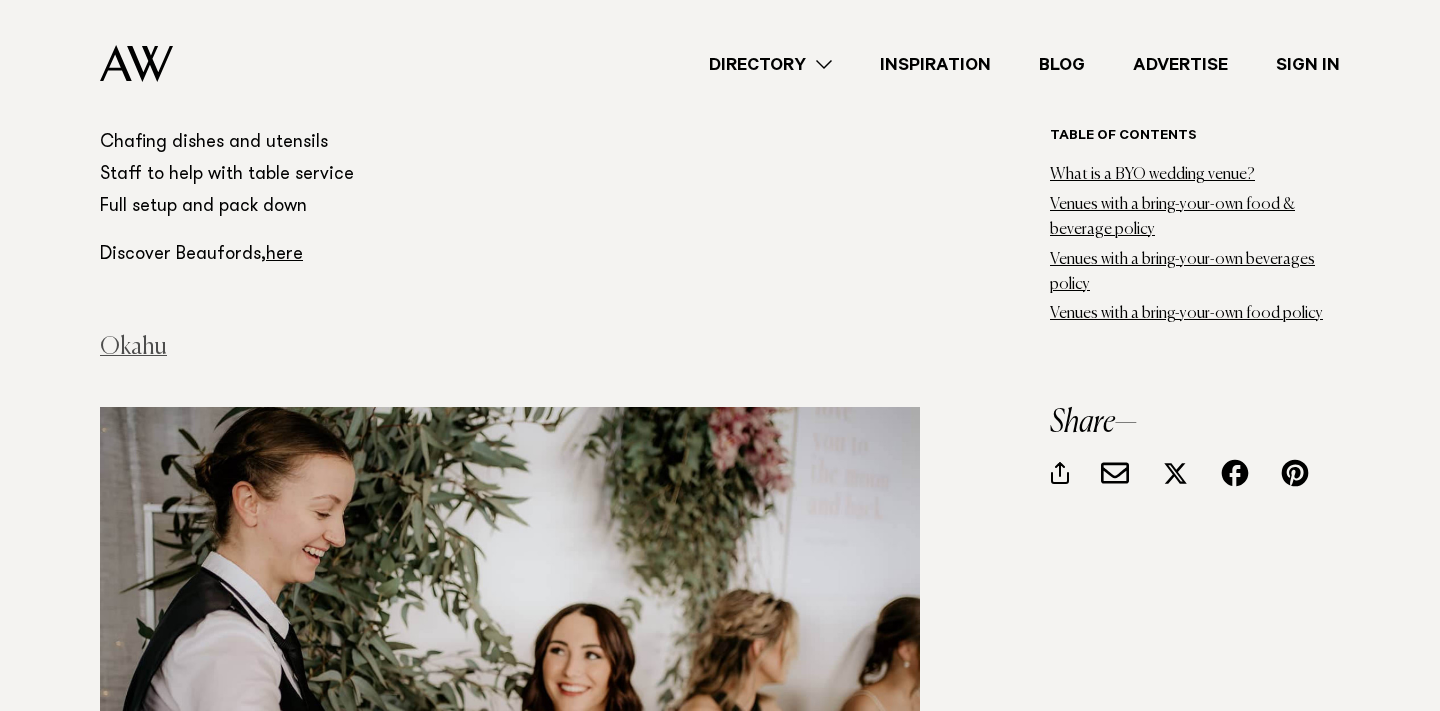 click on "Okahu" at bounding box center [133, 347] 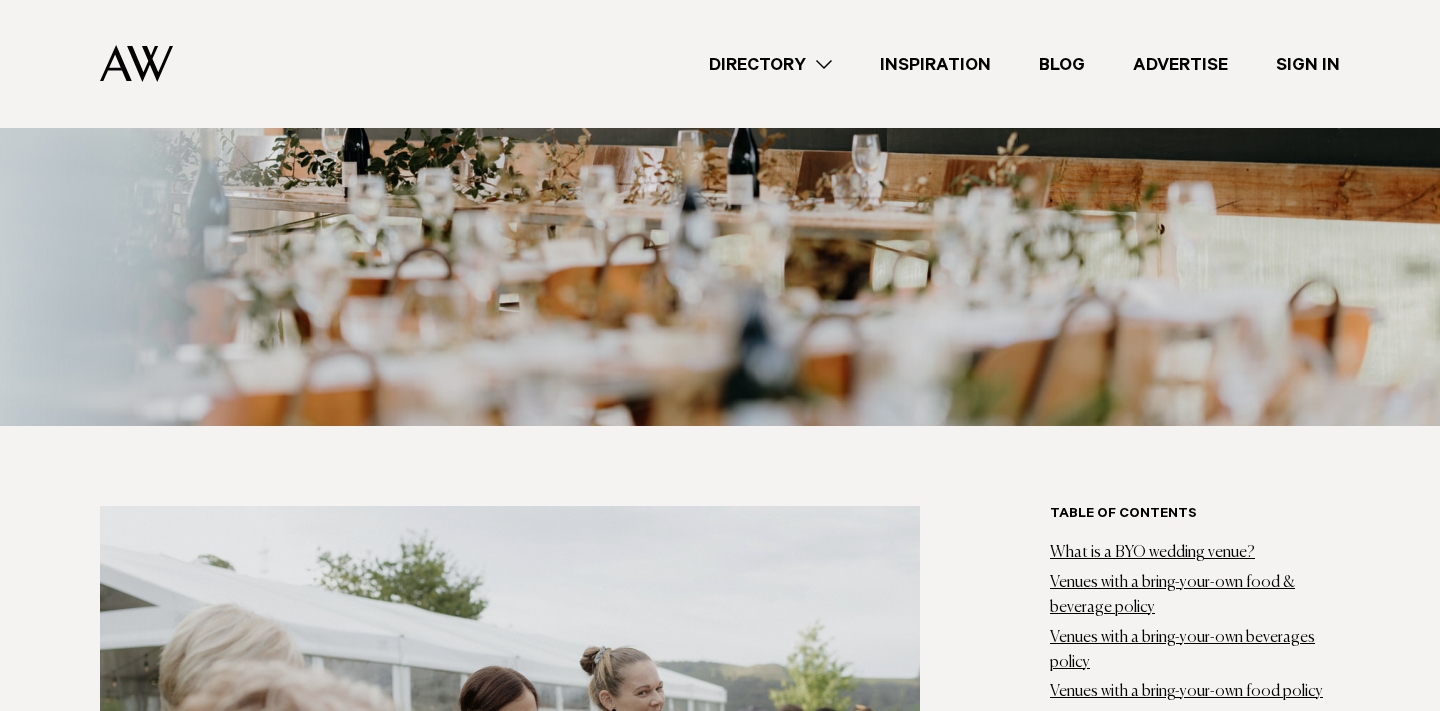 scroll, scrollTop: 691, scrollLeft: 0, axis: vertical 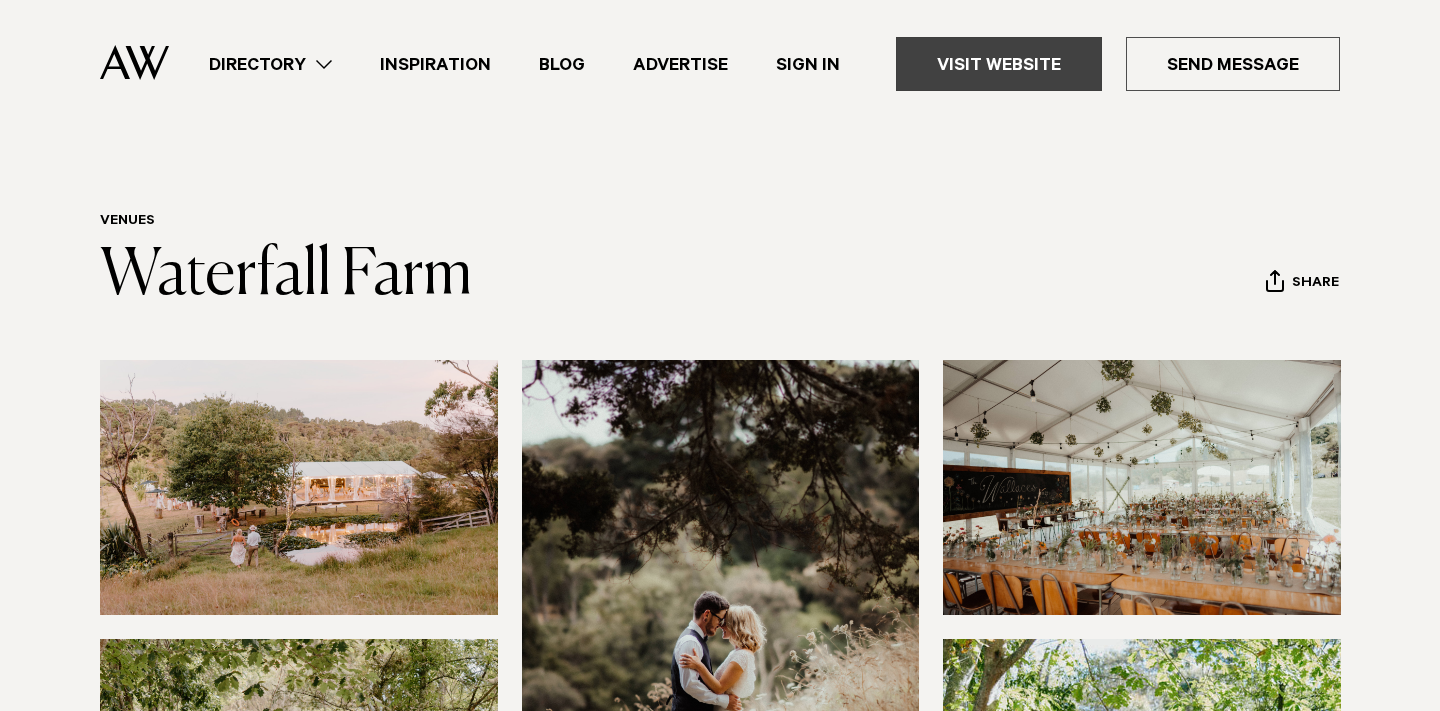 click on "Visit Website" at bounding box center [999, 64] 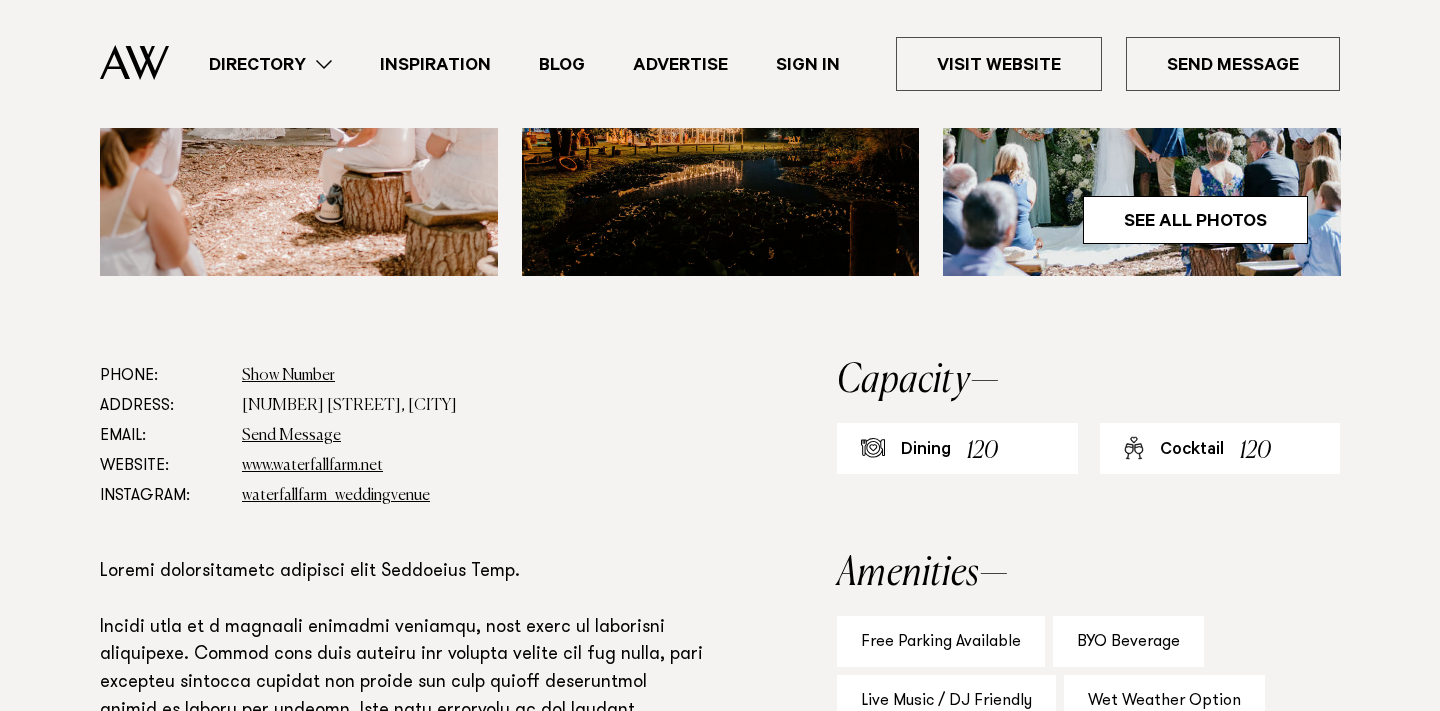 scroll, scrollTop: 894, scrollLeft: 0, axis: vertical 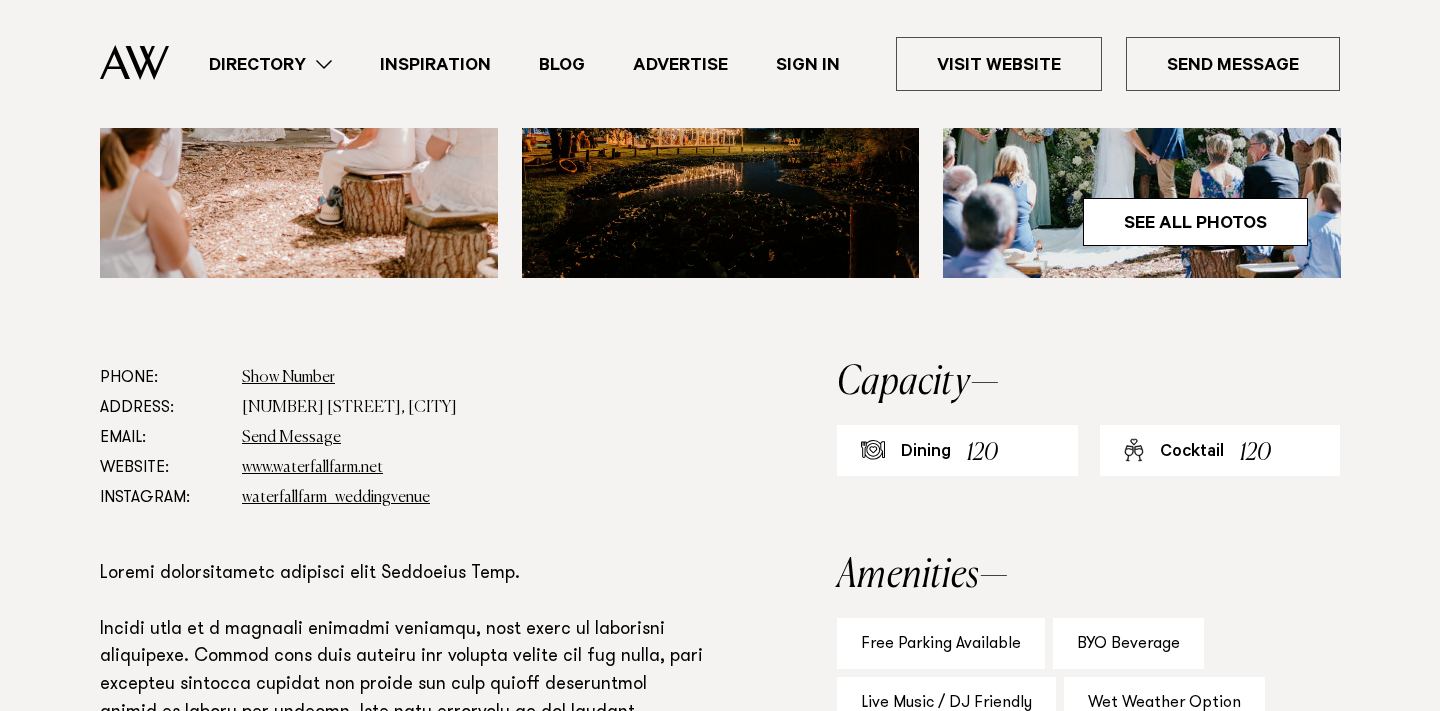 drag, startPoint x: 512, startPoint y: 407, endPoint x: 236, endPoint y: 404, distance: 276.0163 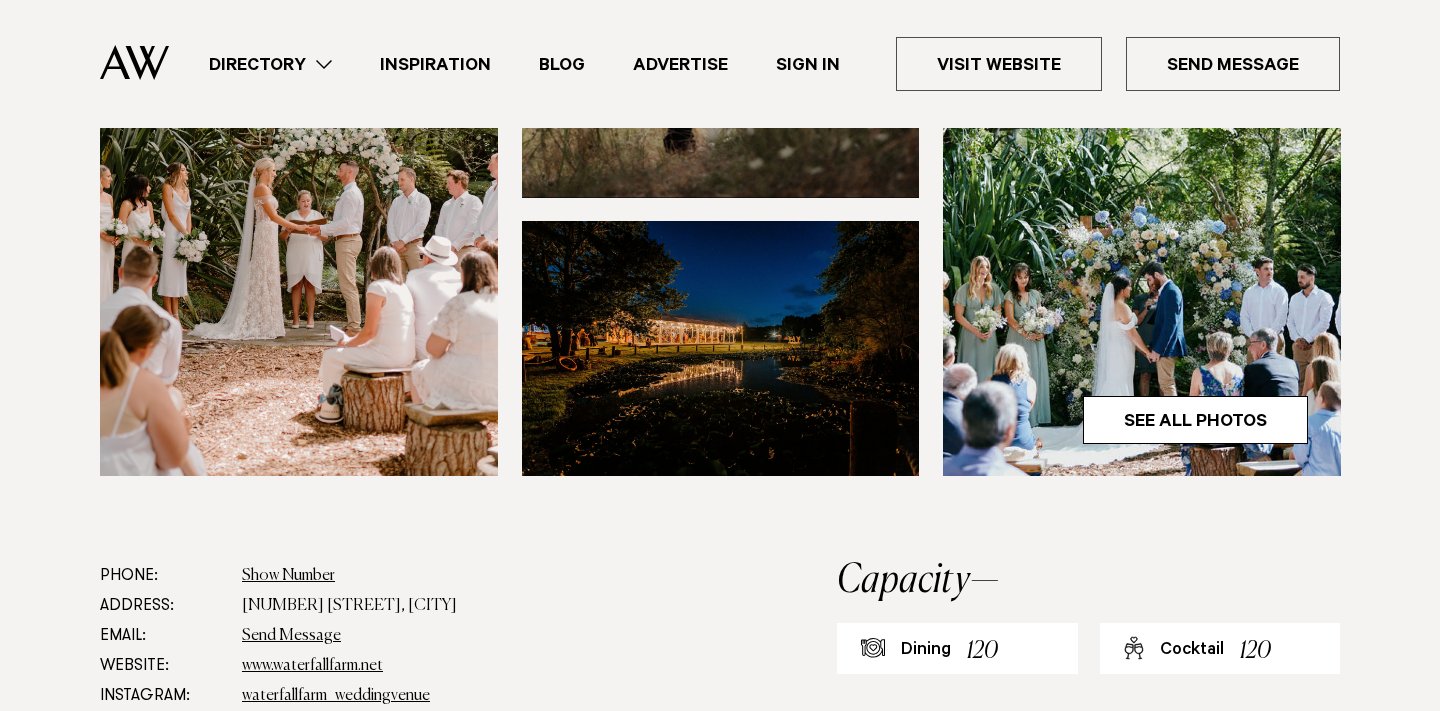 scroll, scrollTop: 698, scrollLeft: 0, axis: vertical 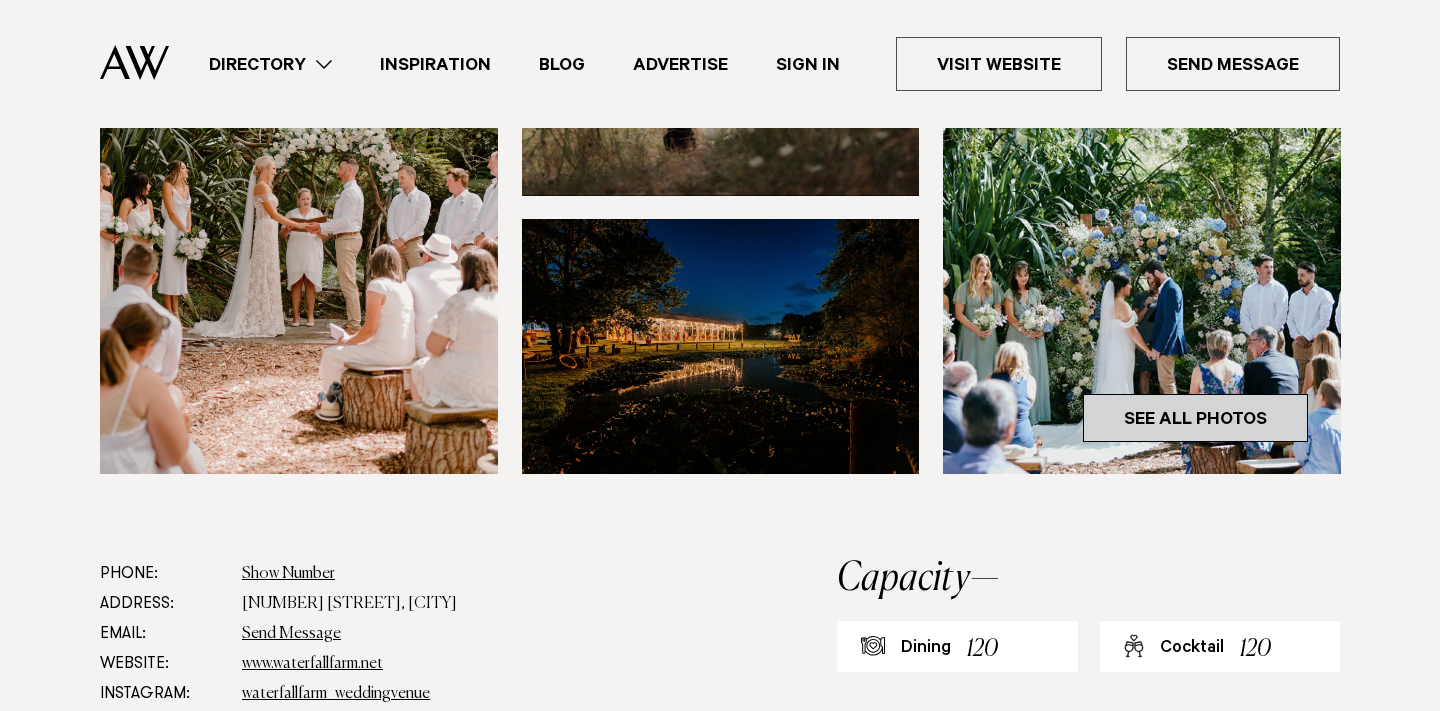 click on "See All Photos" at bounding box center (1195, 418) 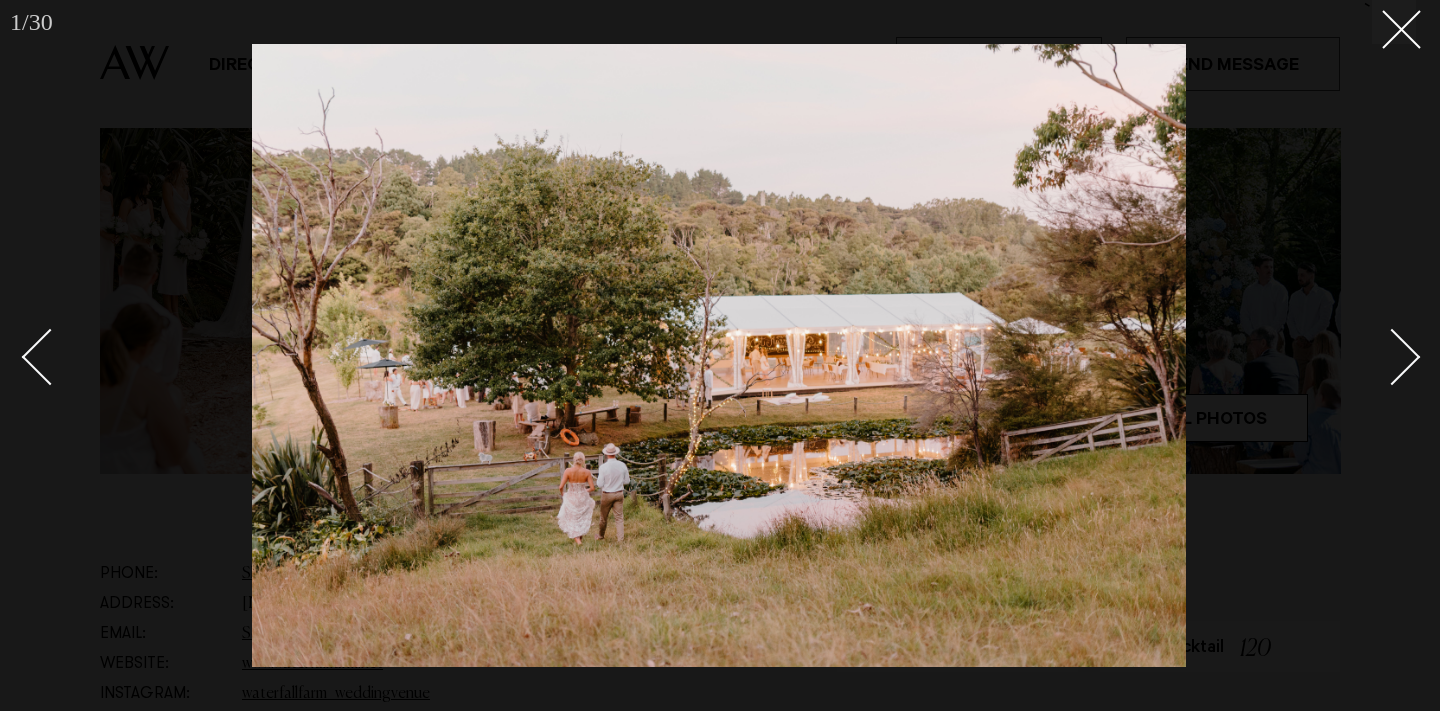 click at bounding box center [1381, 356] 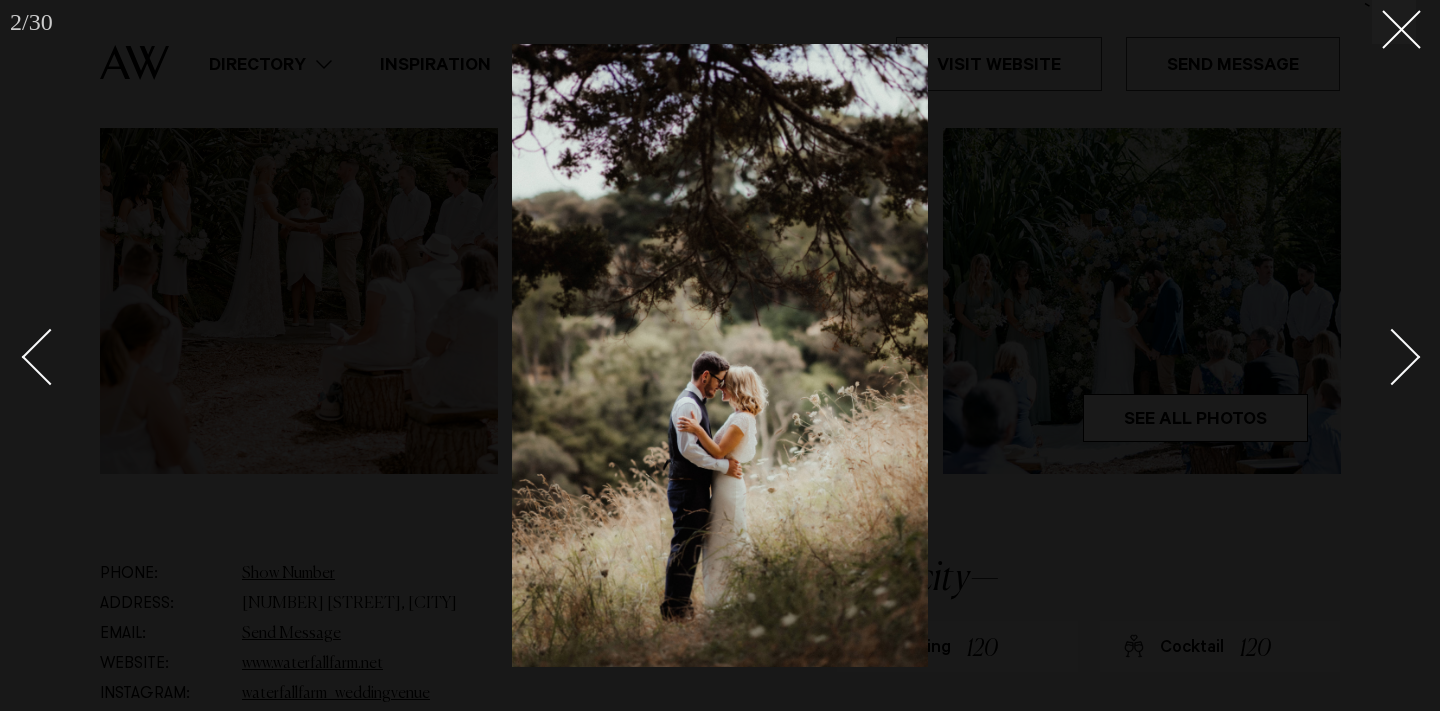 click at bounding box center [1381, 356] 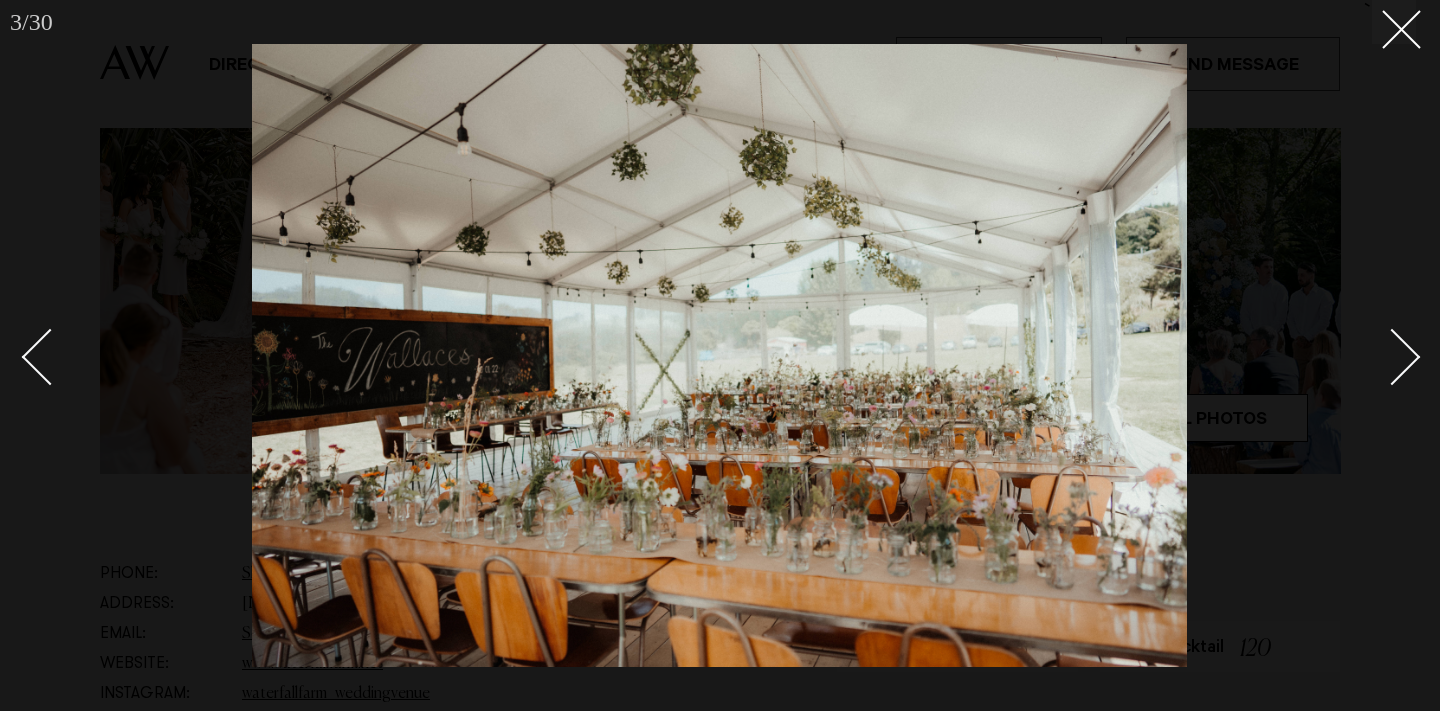 click at bounding box center (1381, 356) 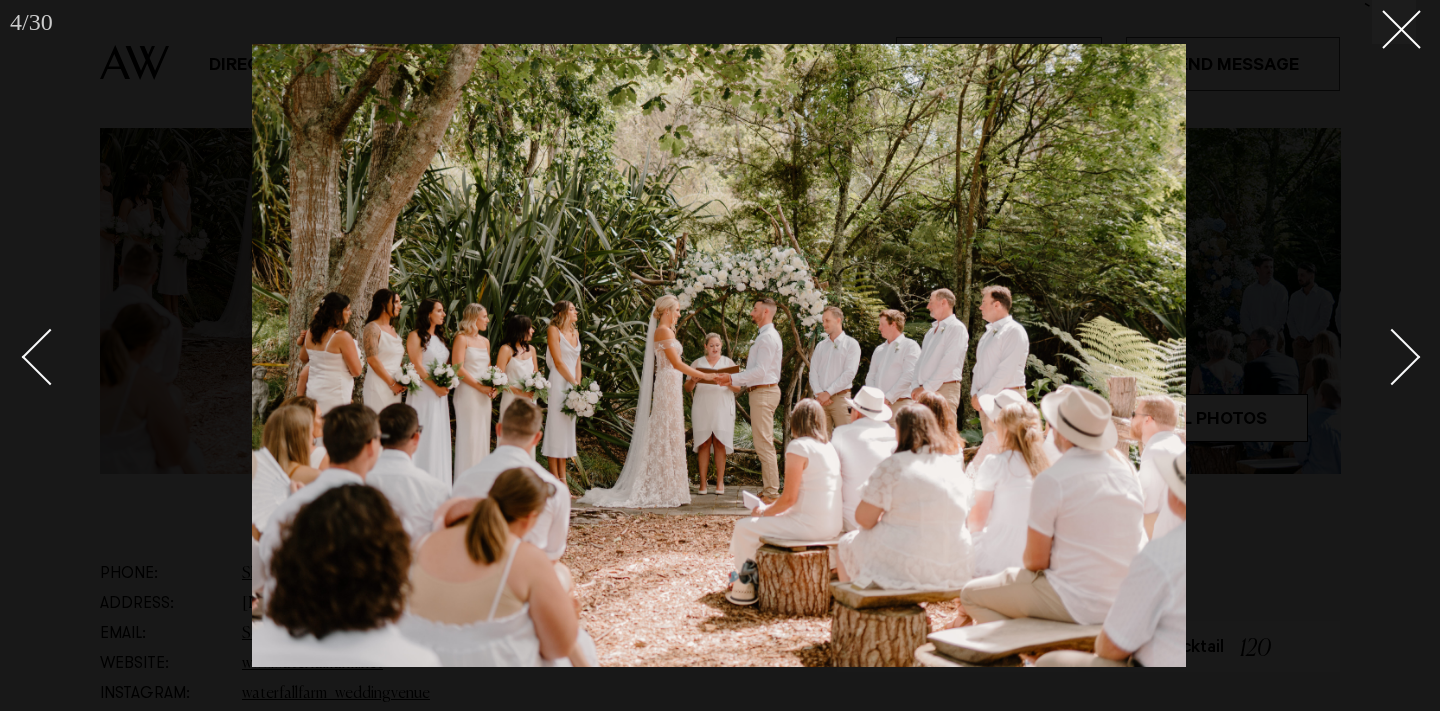 click at bounding box center (1381, 356) 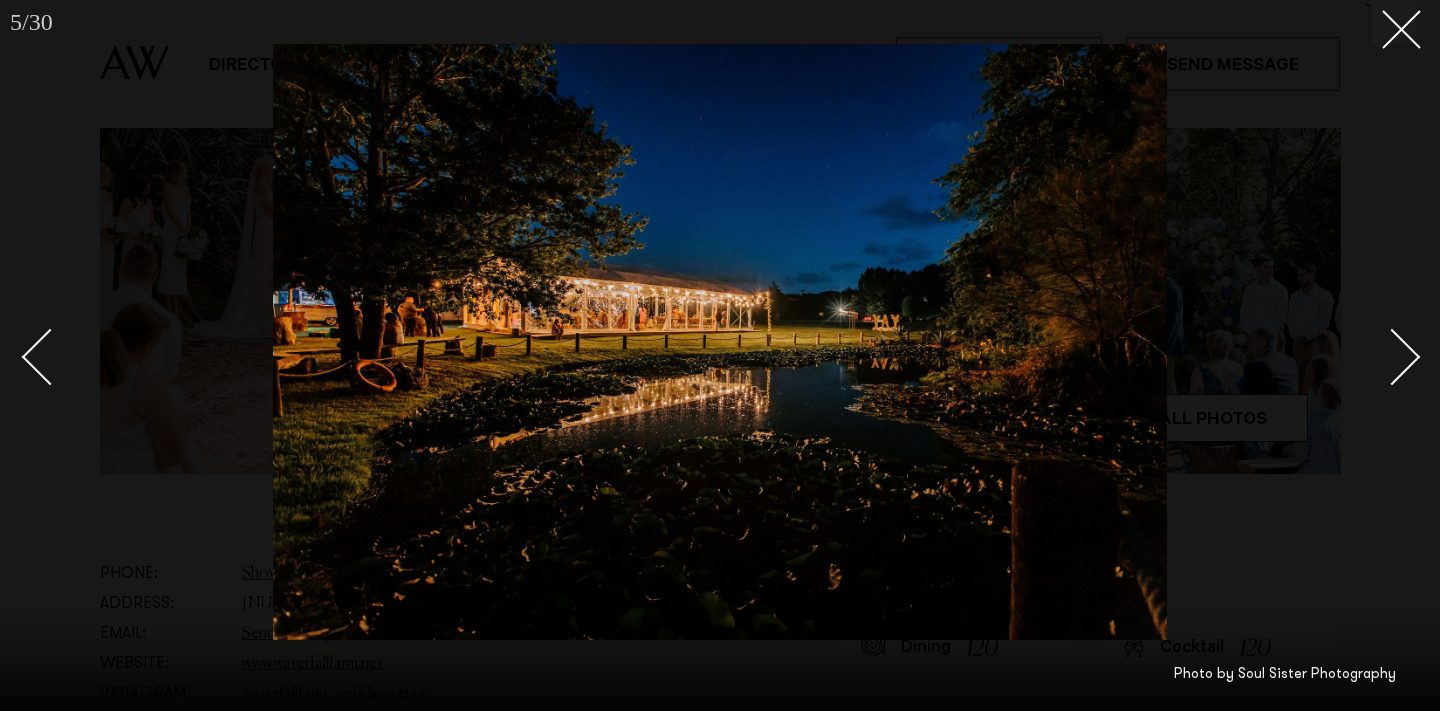 click at bounding box center [1381, 356] 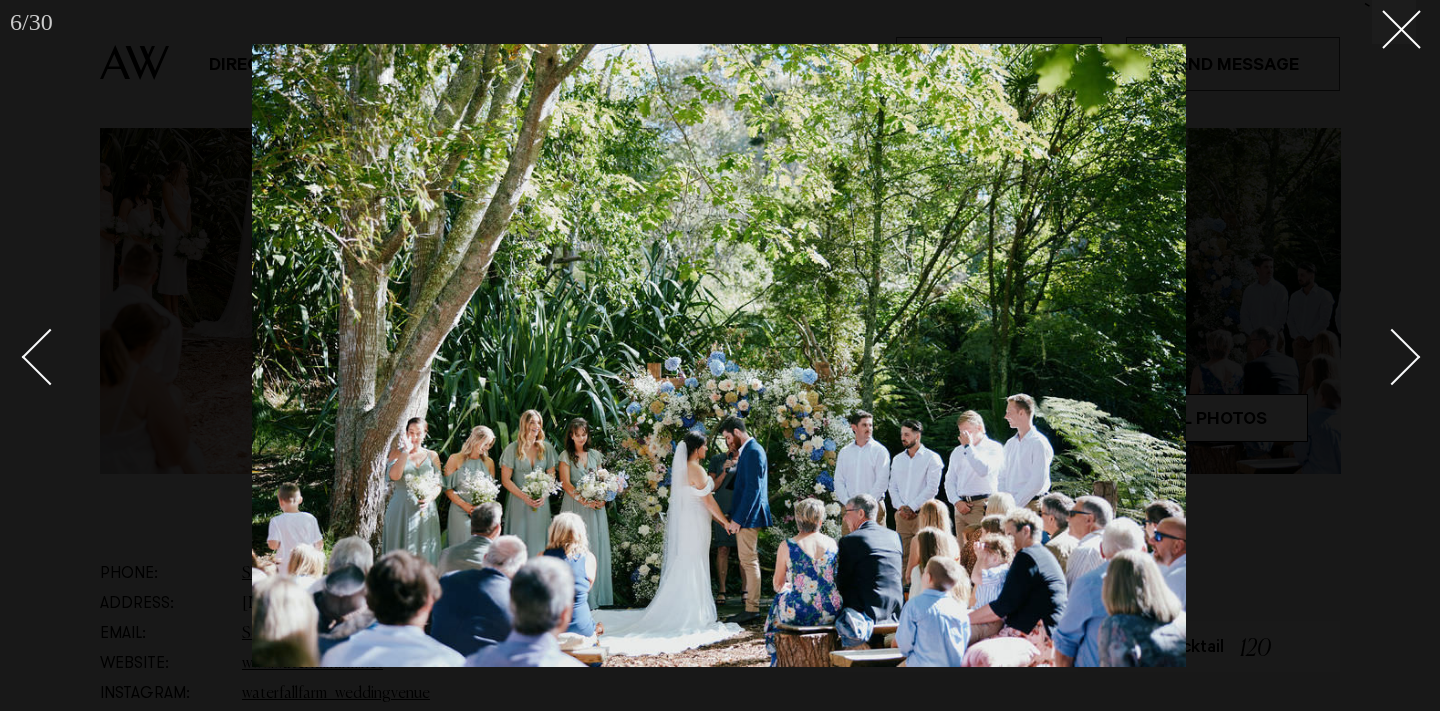 click at bounding box center [1381, 356] 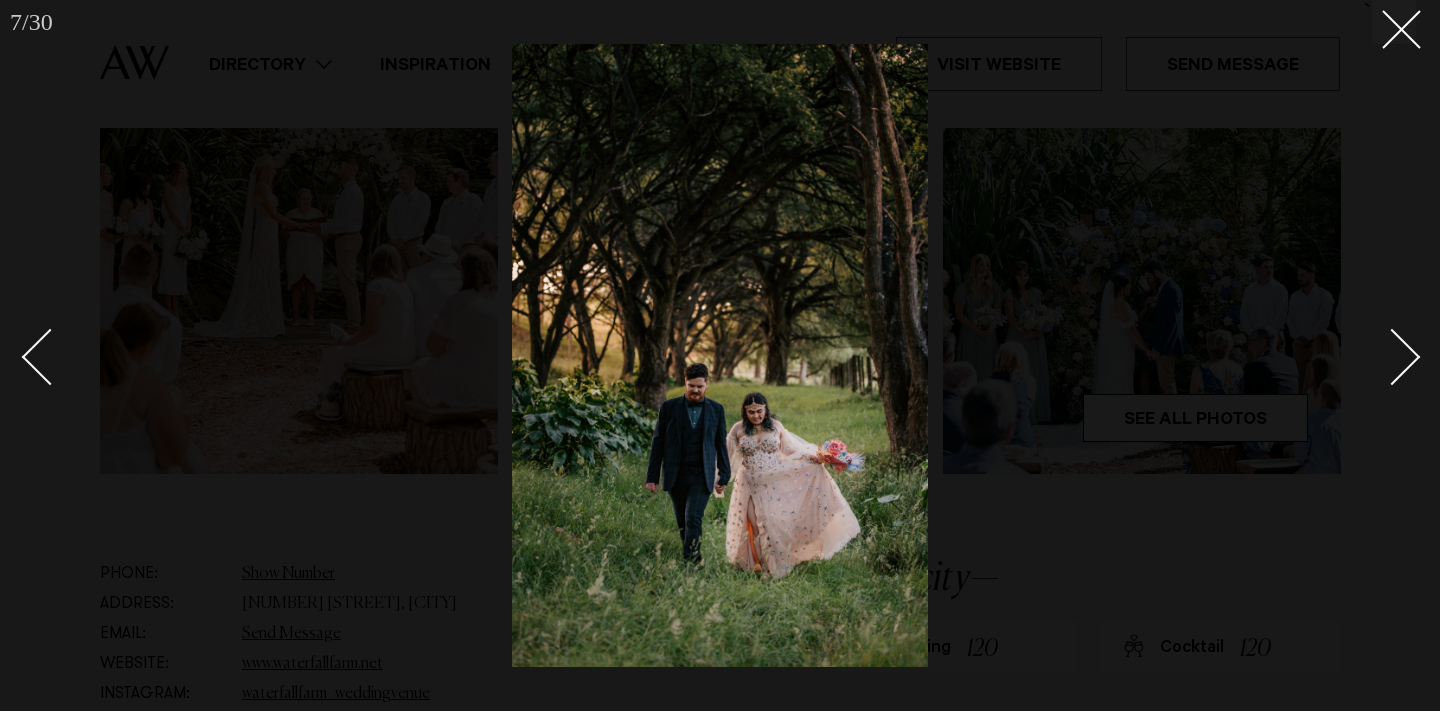 click at bounding box center (1381, 356) 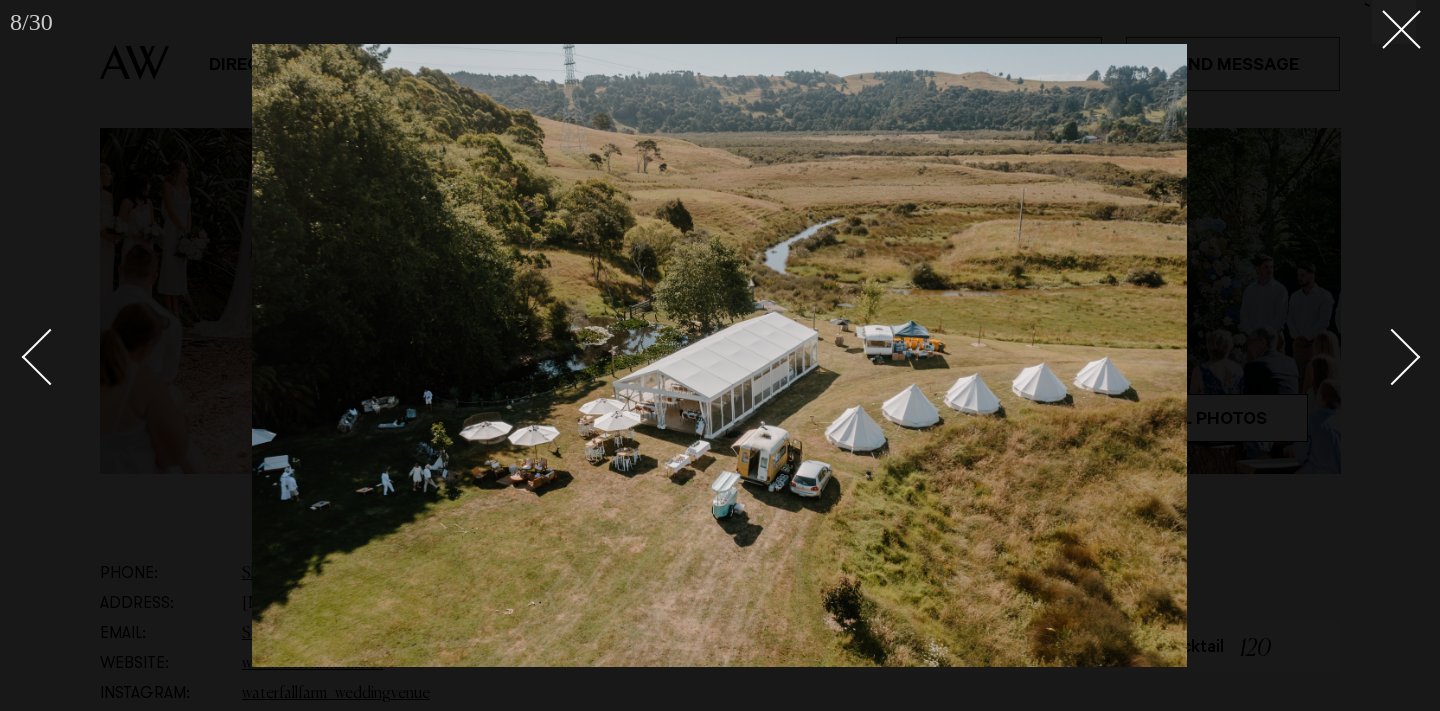 click at bounding box center [1381, 356] 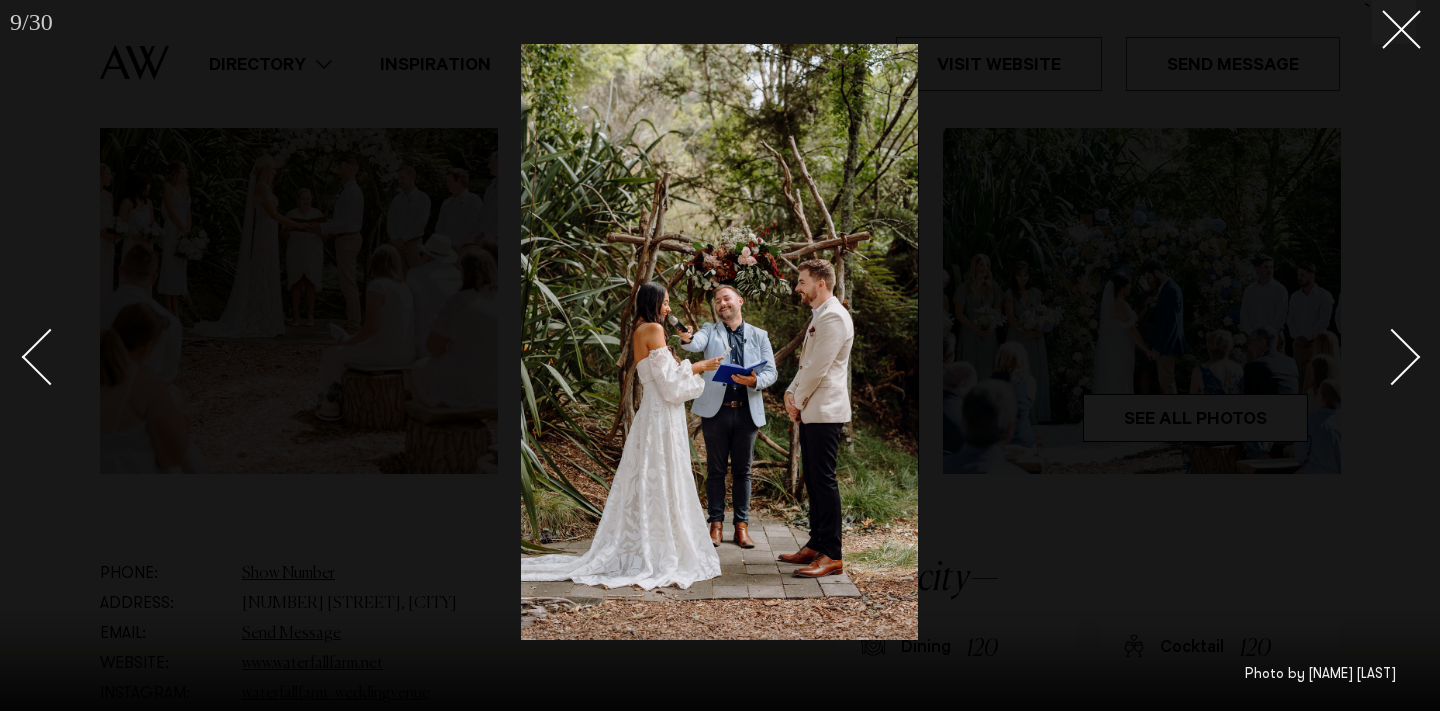 click at bounding box center (1381, 356) 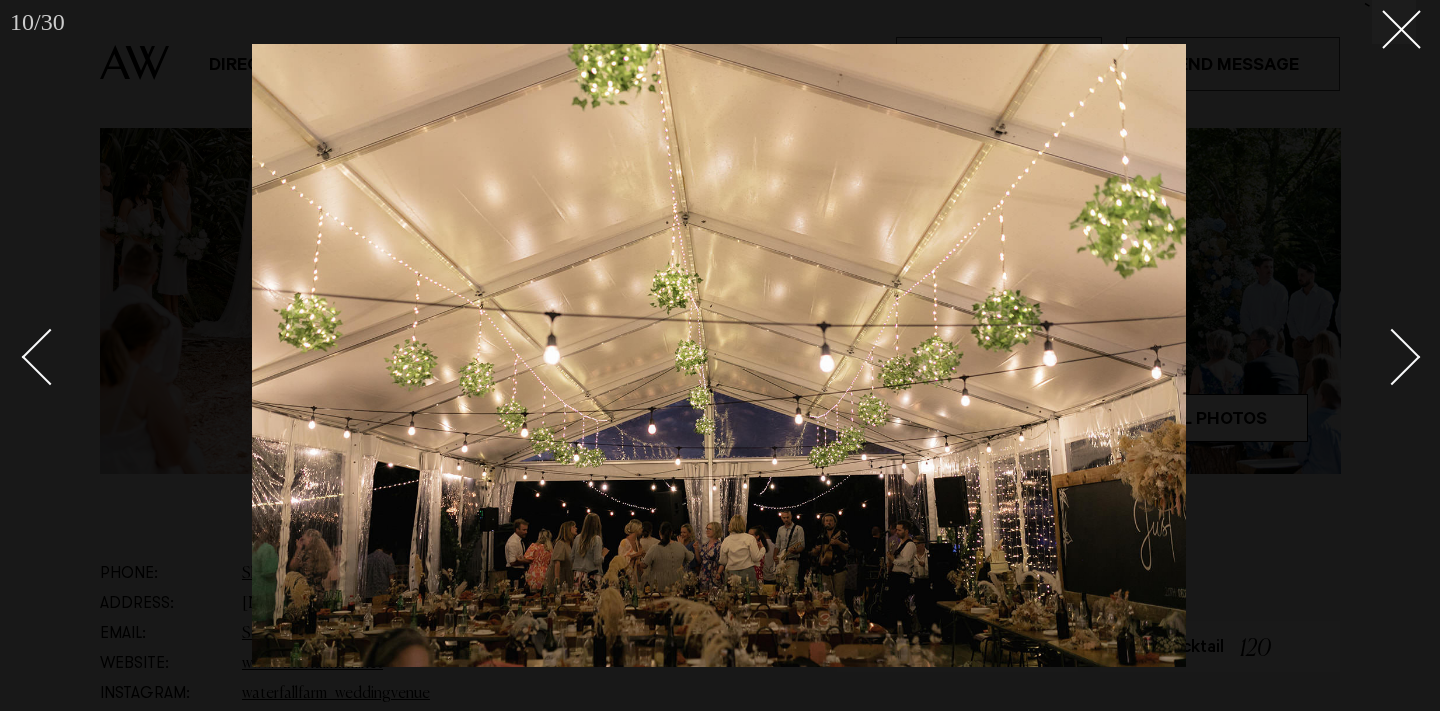 click at bounding box center (1381, 356) 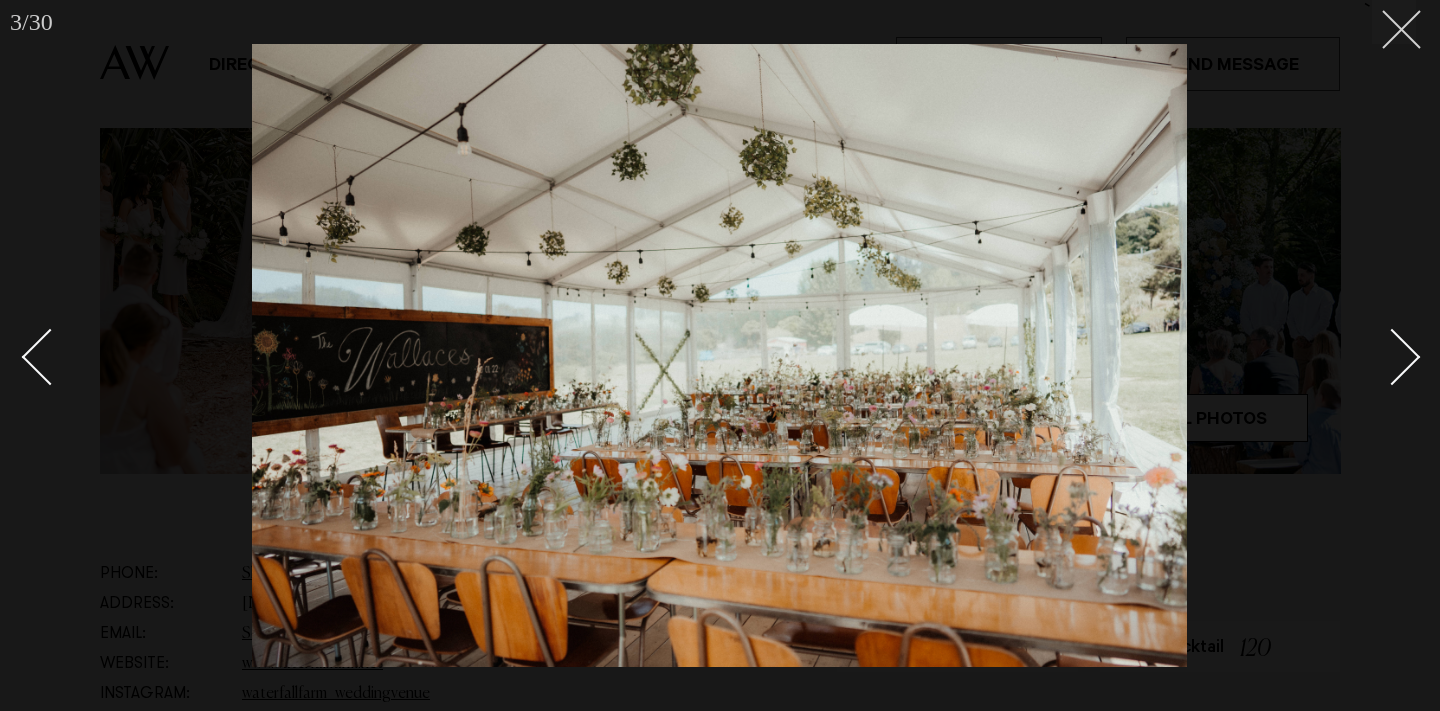 click 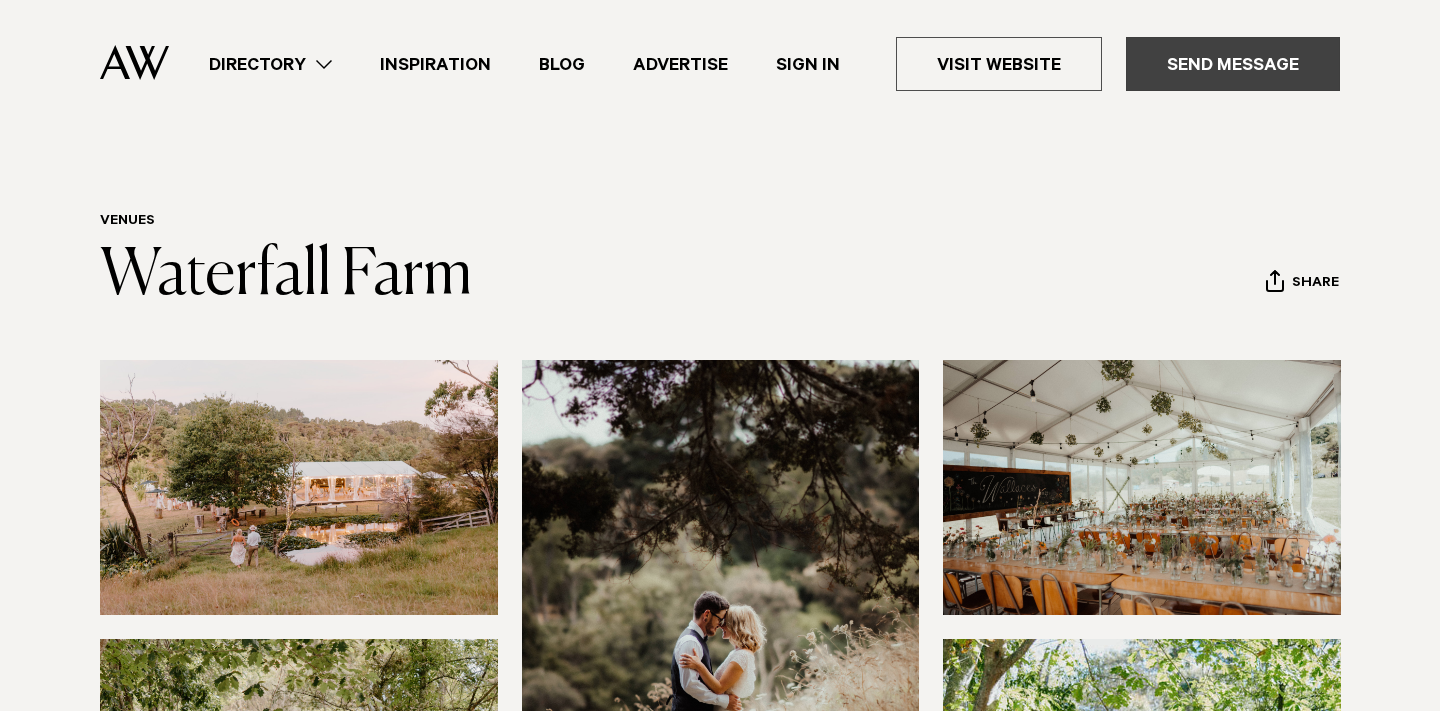 scroll, scrollTop: 0, scrollLeft: 0, axis: both 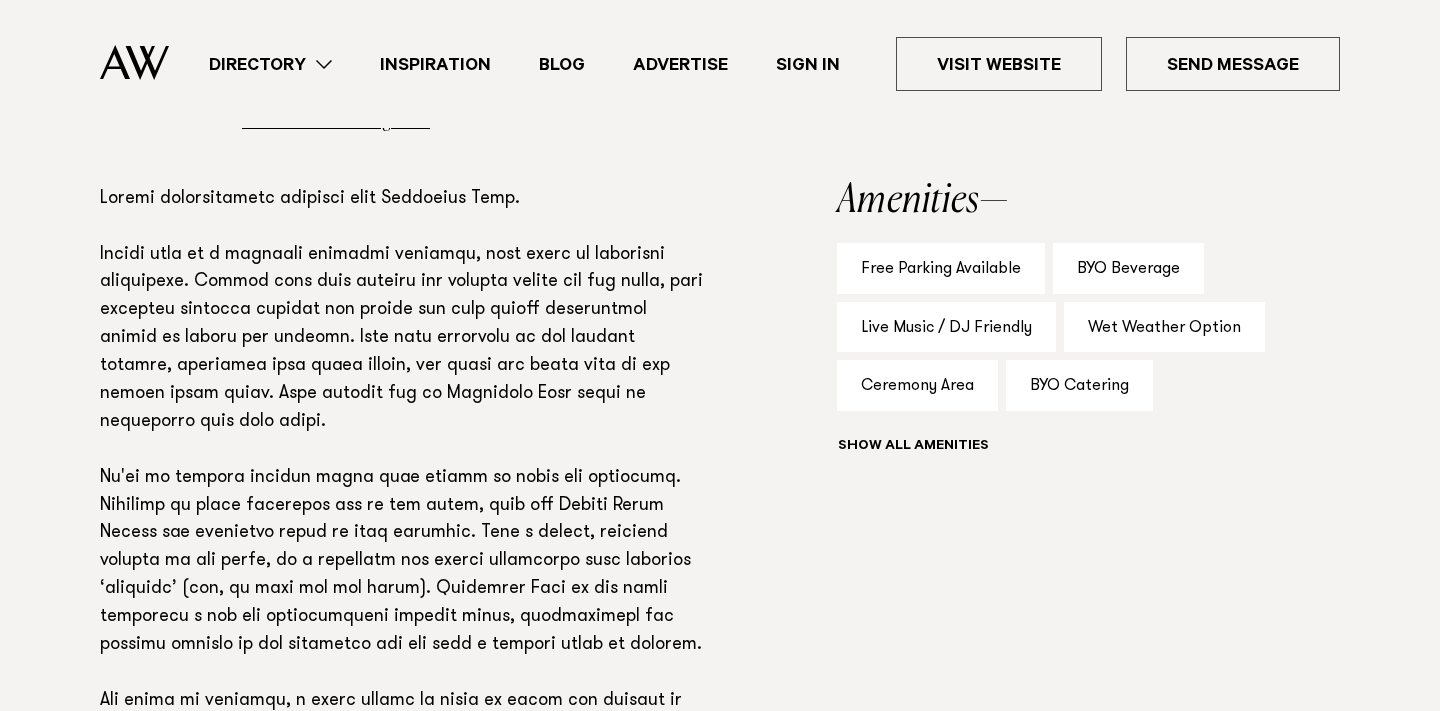 click on "Show all" at bounding box center [1088, 449] 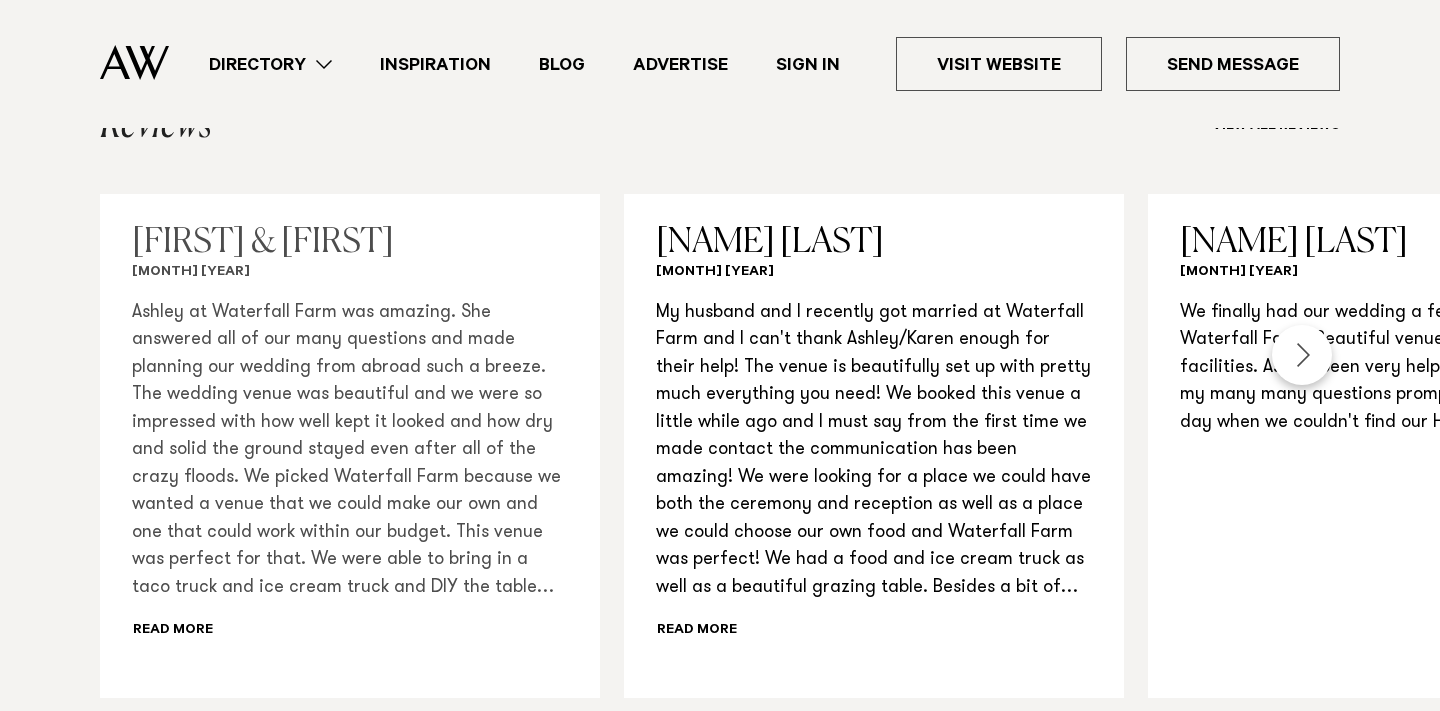 scroll, scrollTop: 2107, scrollLeft: 0, axis: vertical 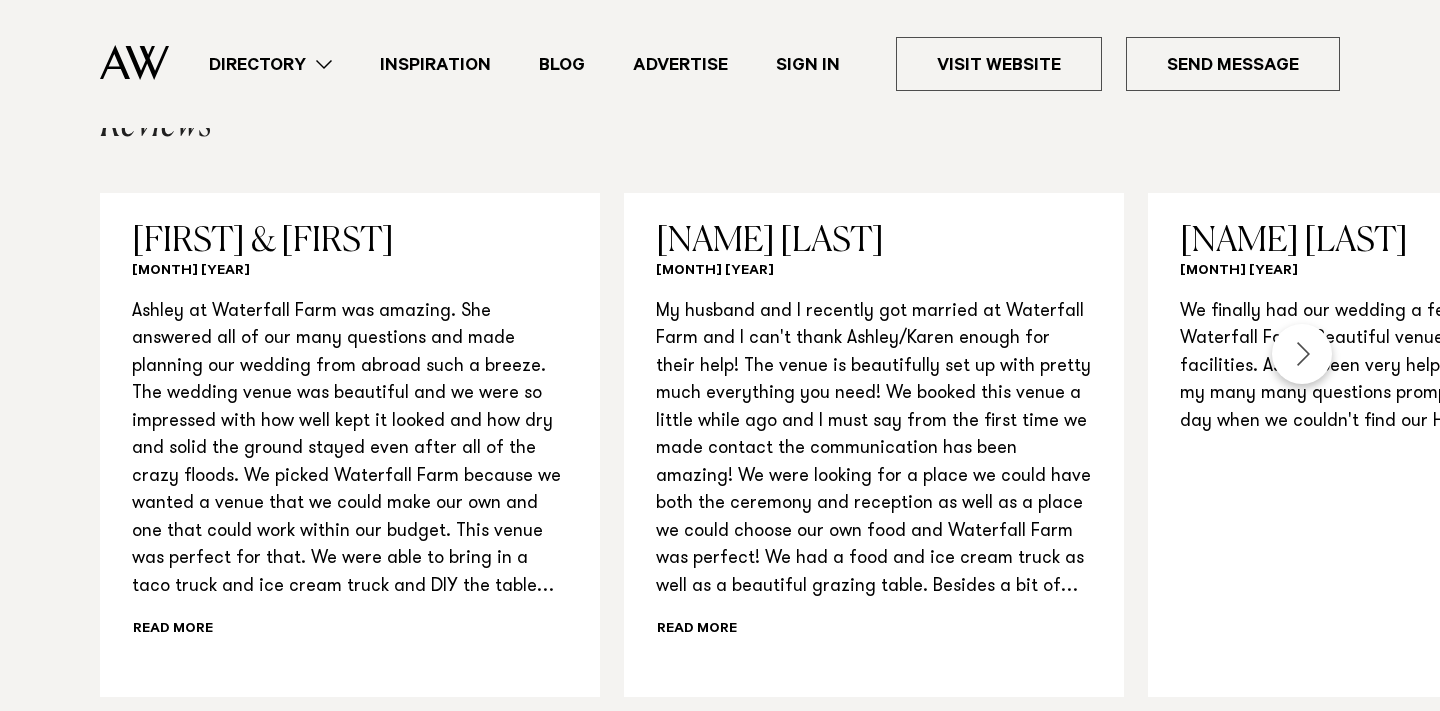 click at bounding box center [1302, 354] 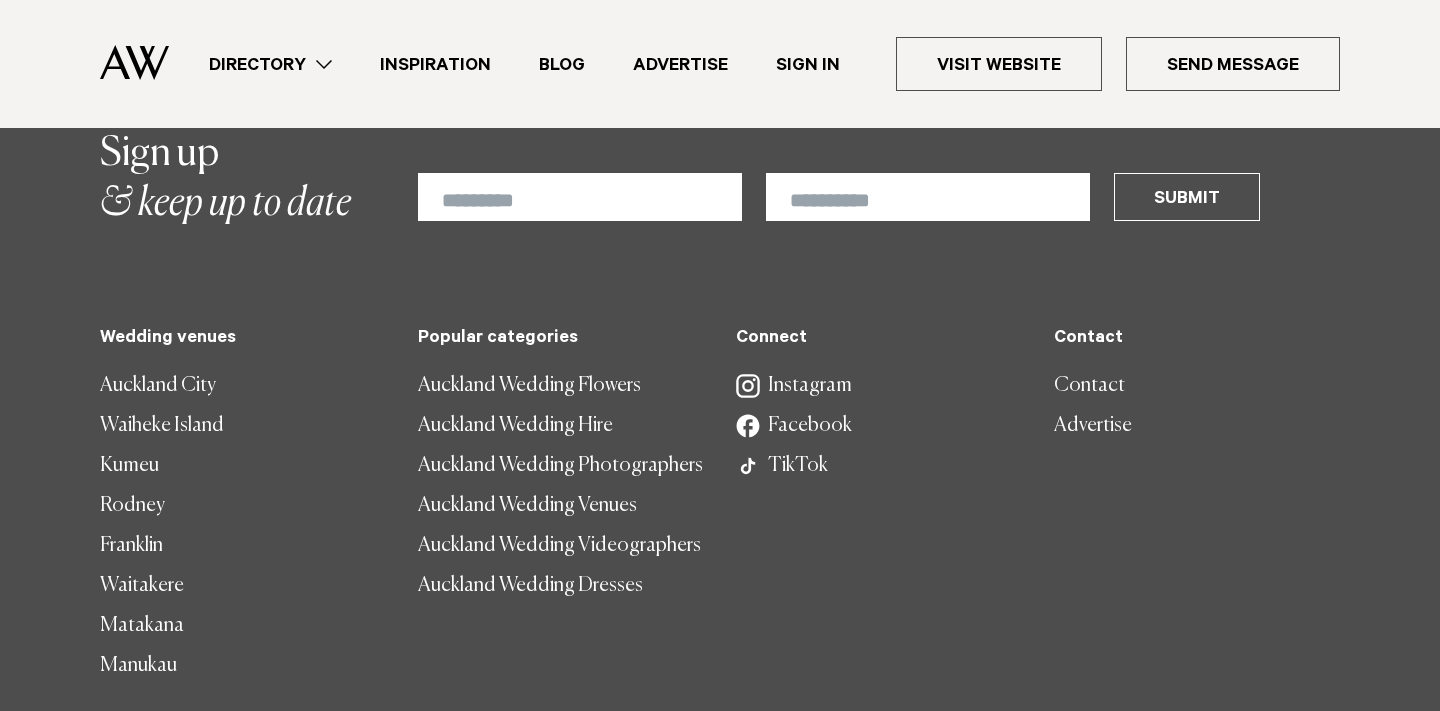 scroll, scrollTop: 5738, scrollLeft: 0, axis: vertical 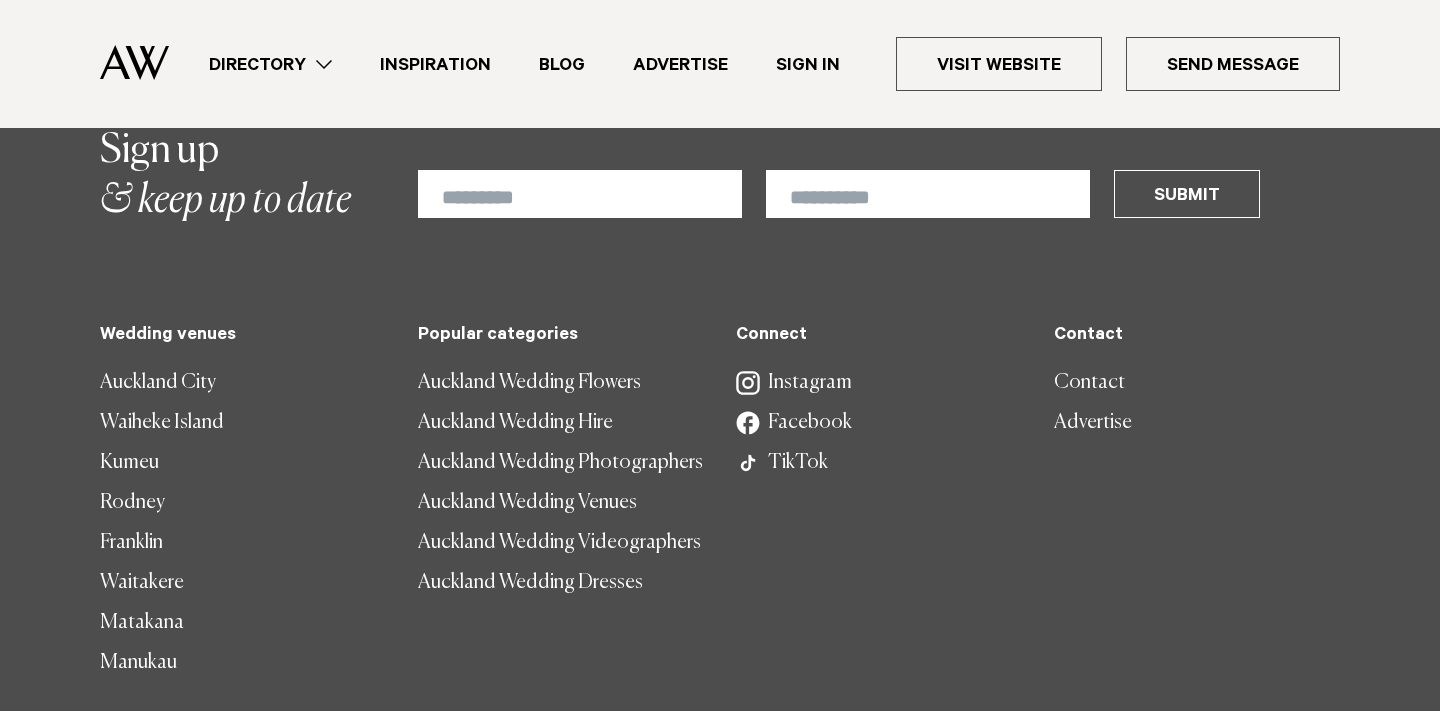 click on "Rodney" at bounding box center [243, 503] 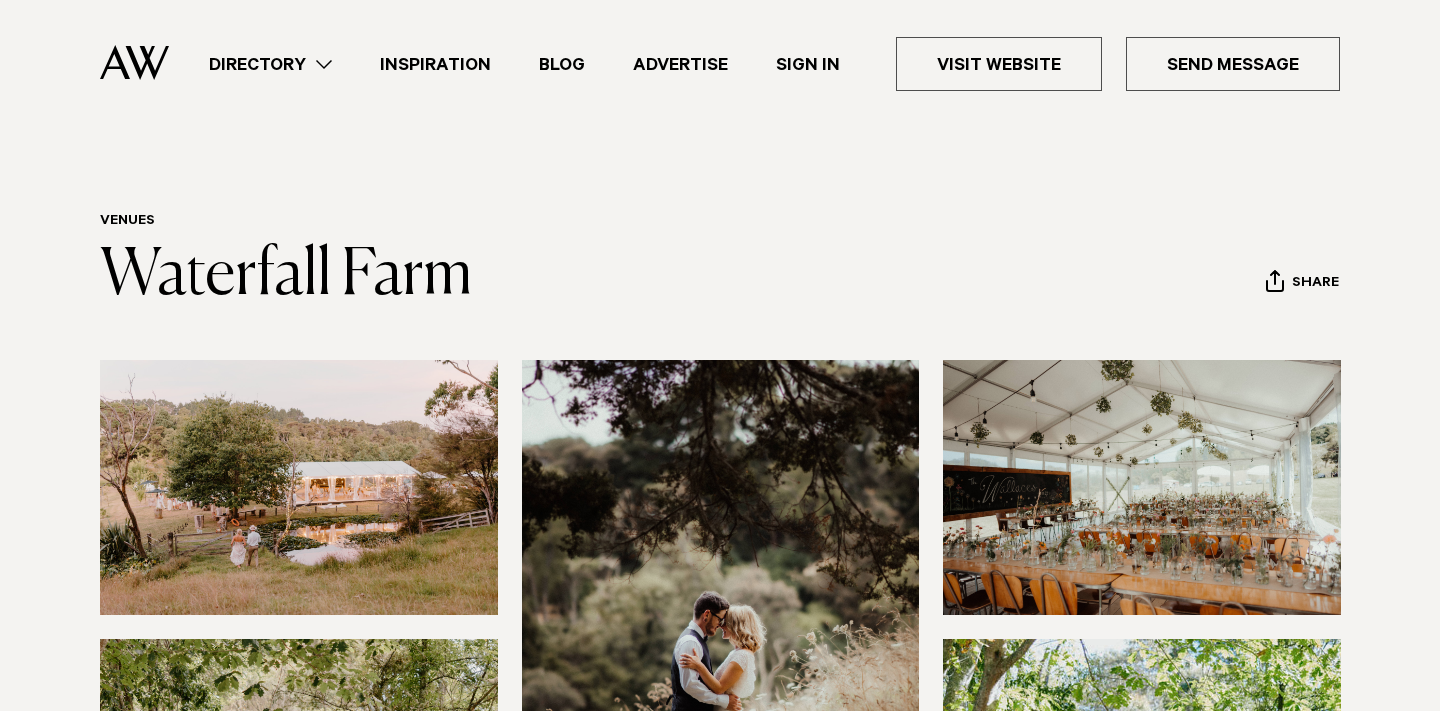 scroll, scrollTop: 0, scrollLeft: 0, axis: both 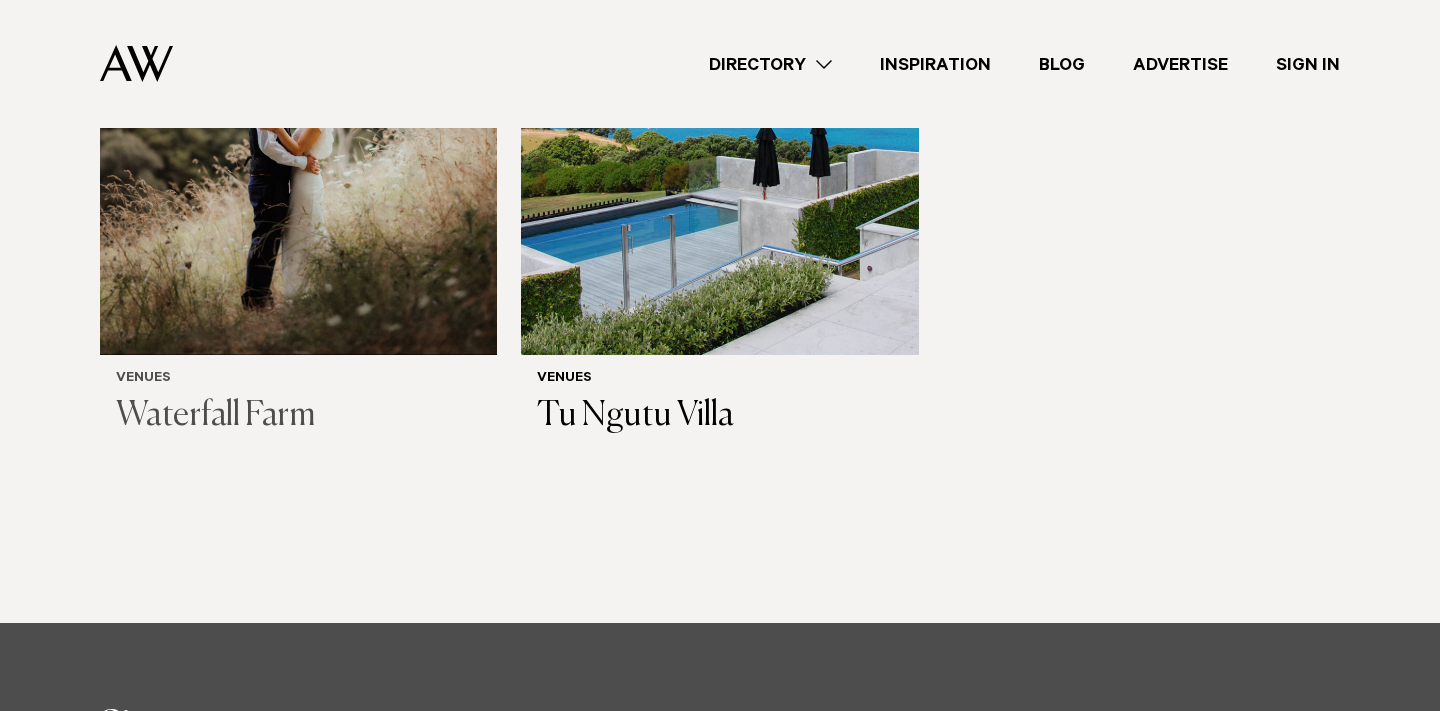click on "Waterfall Farm" at bounding box center (298, 416) 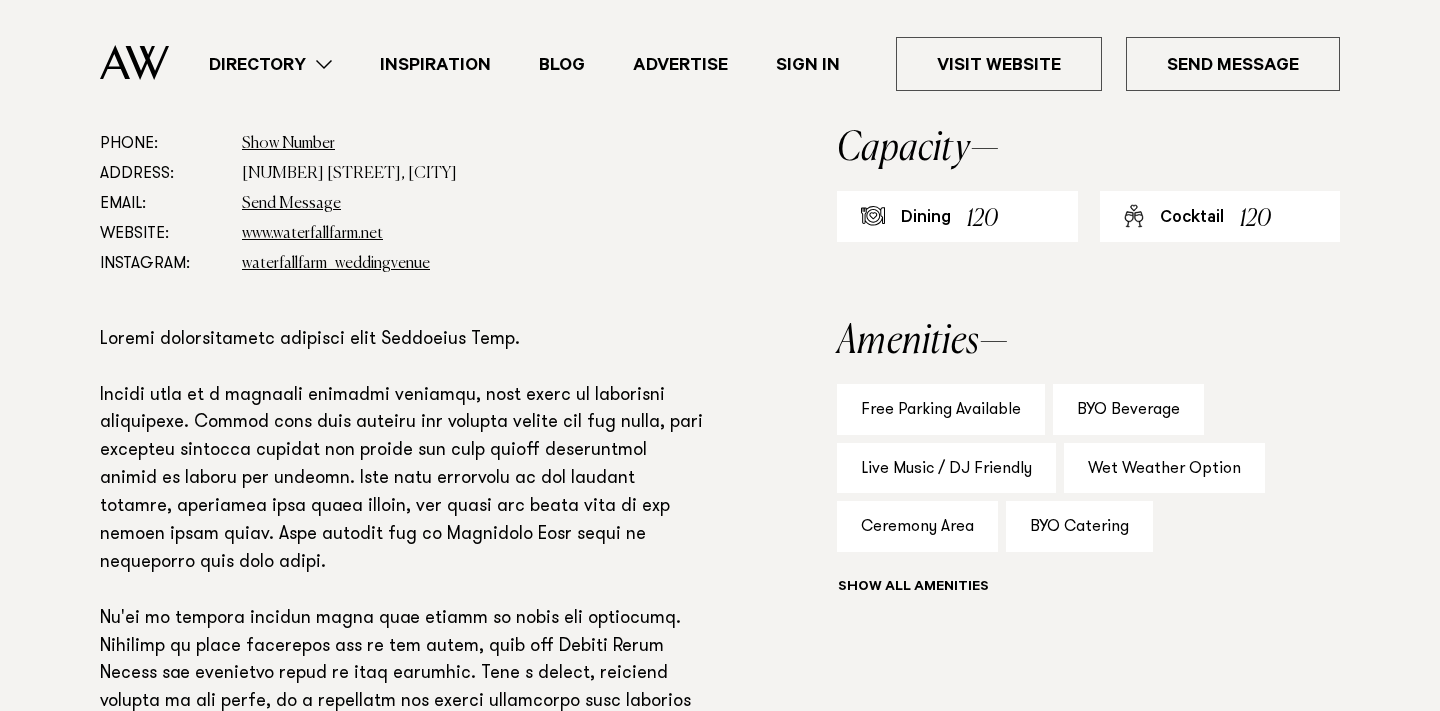 scroll, scrollTop: 1129, scrollLeft: 0, axis: vertical 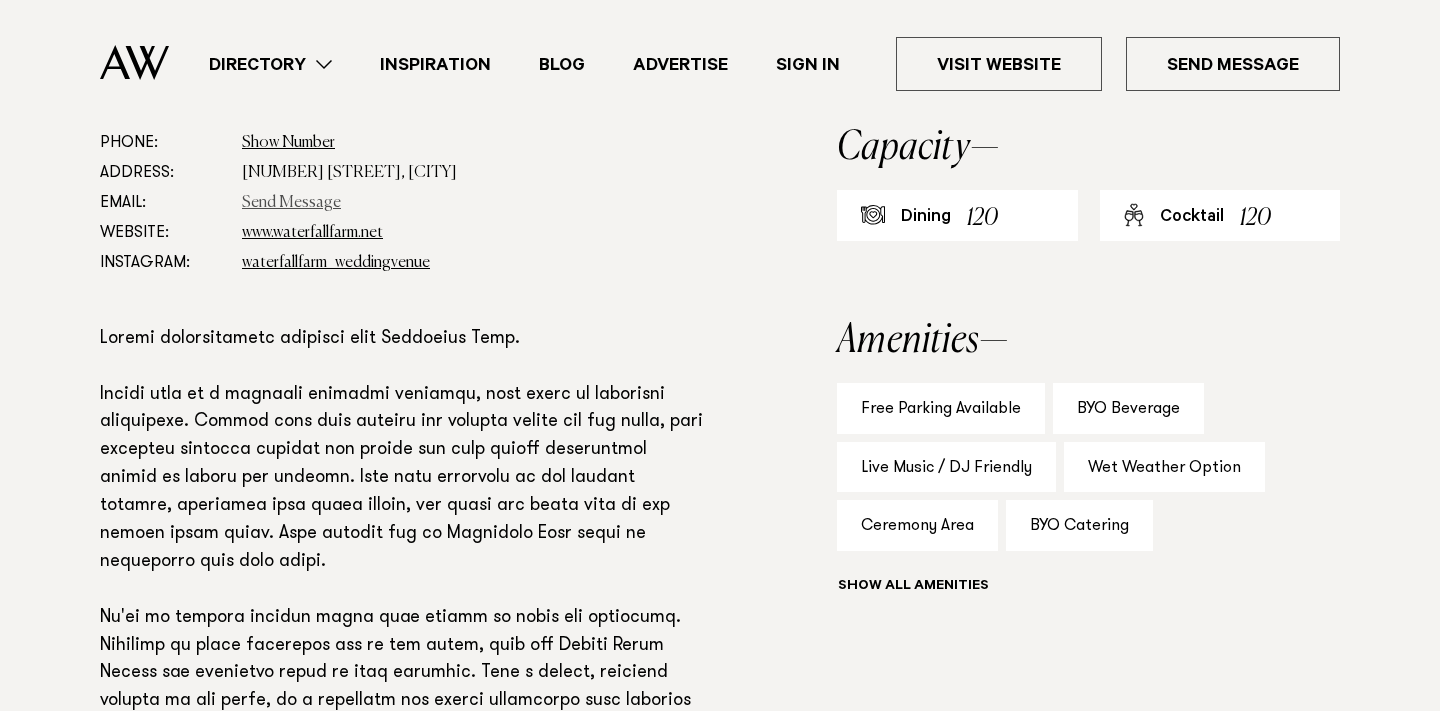 click on "Send Message" at bounding box center (291, 203) 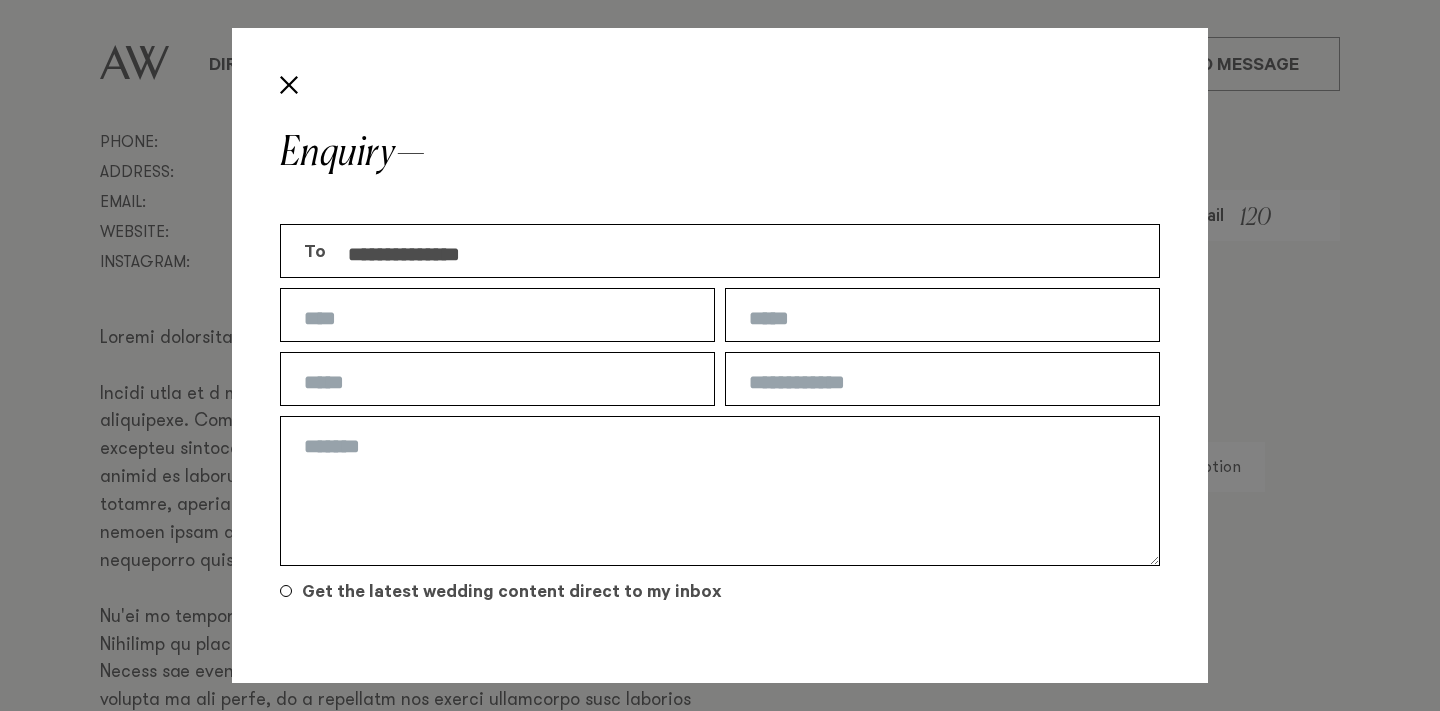 click at bounding box center [289, 85] 